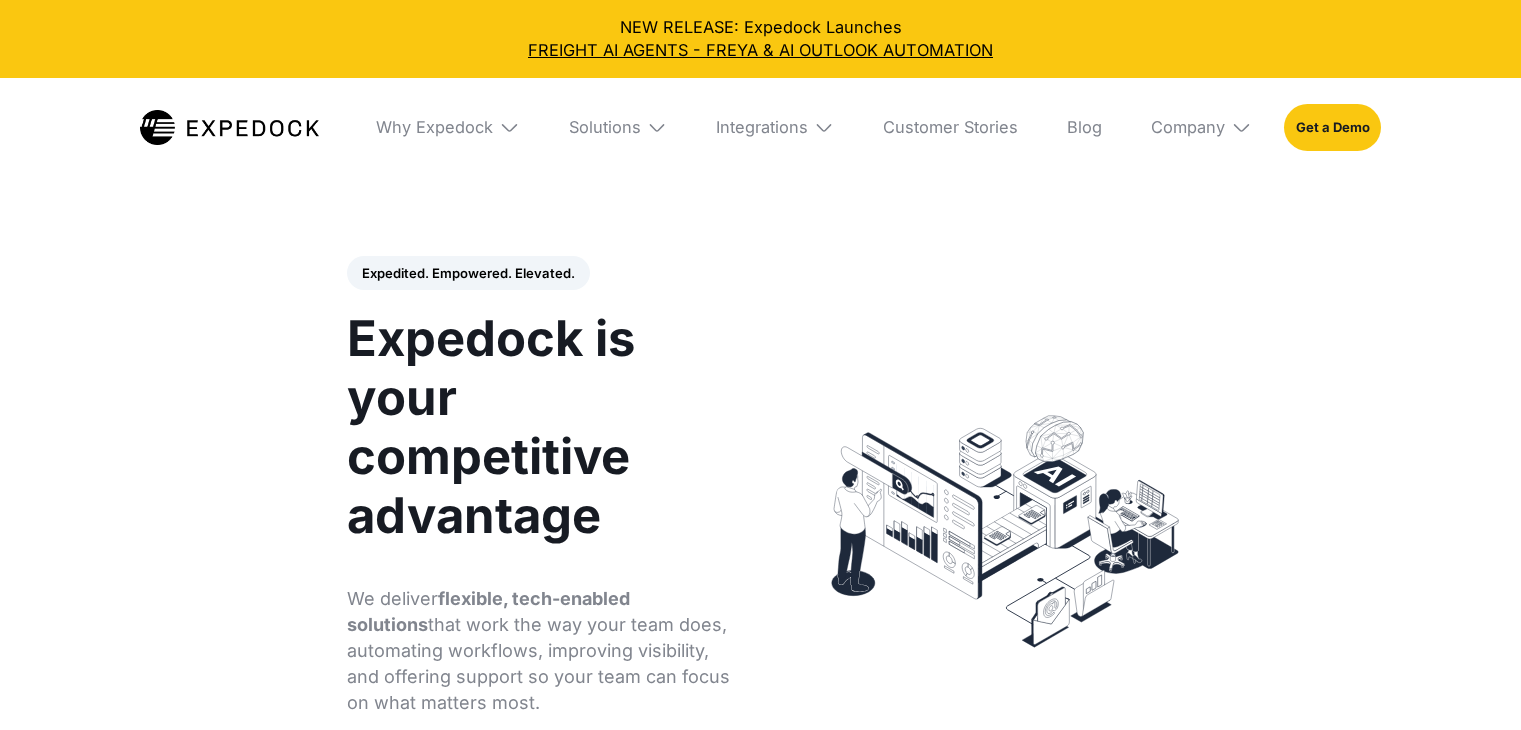 scroll, scrollTop: 396, scrollLeft: 0, axis: vertical 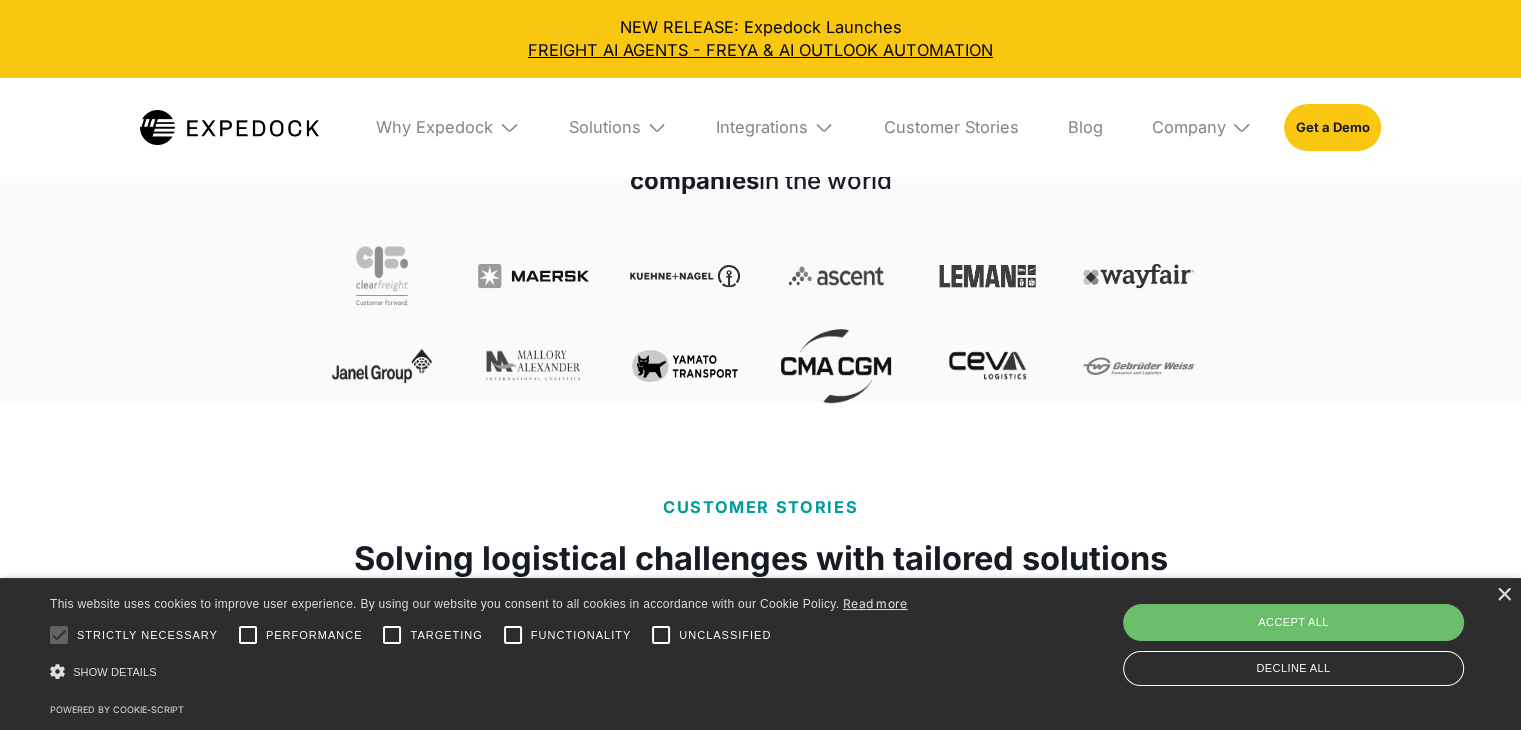 click at bounding box center (533, 276) 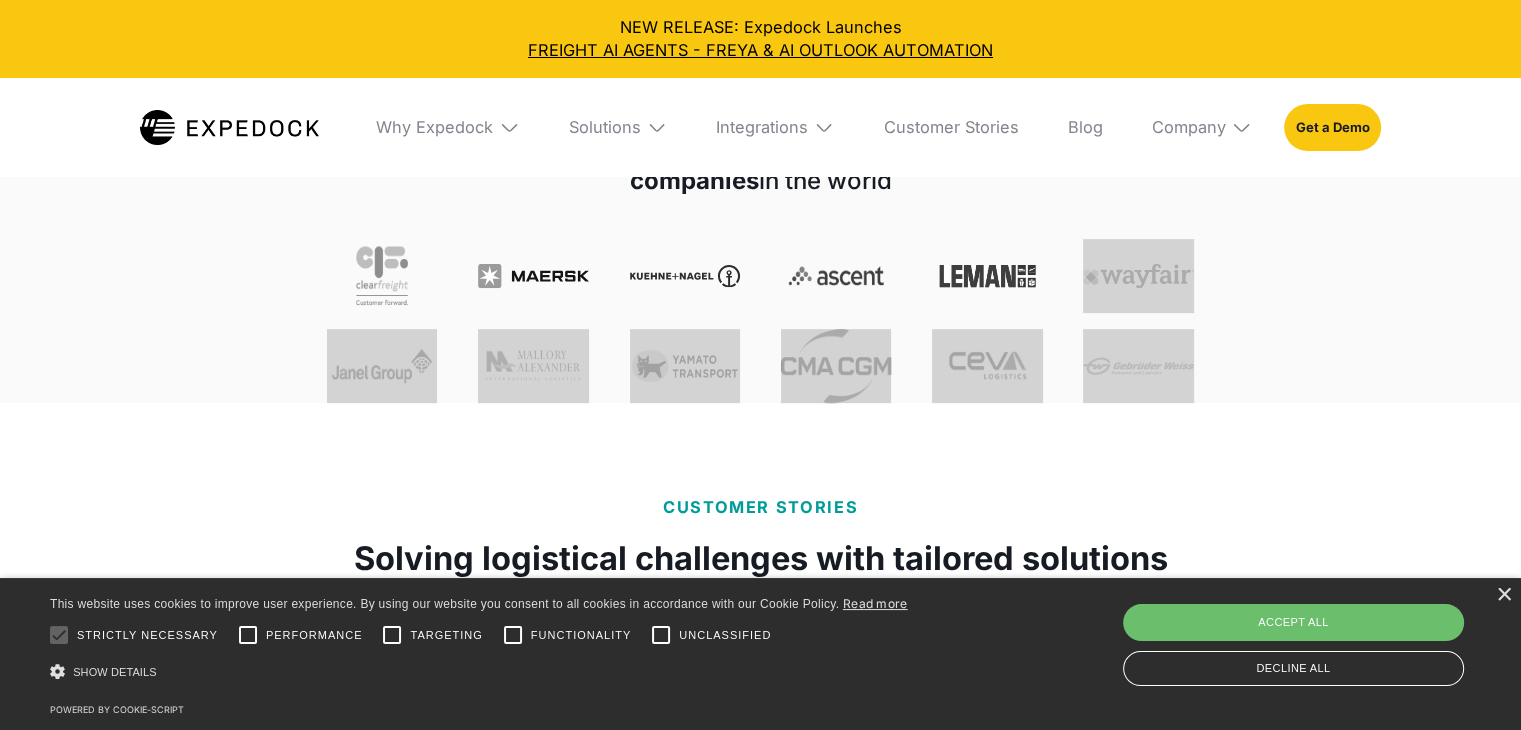 drag, startPoint x: 1197, startPoint y: 344, endPoint x: 1182, endPoint y: 313, distance: 34.43835 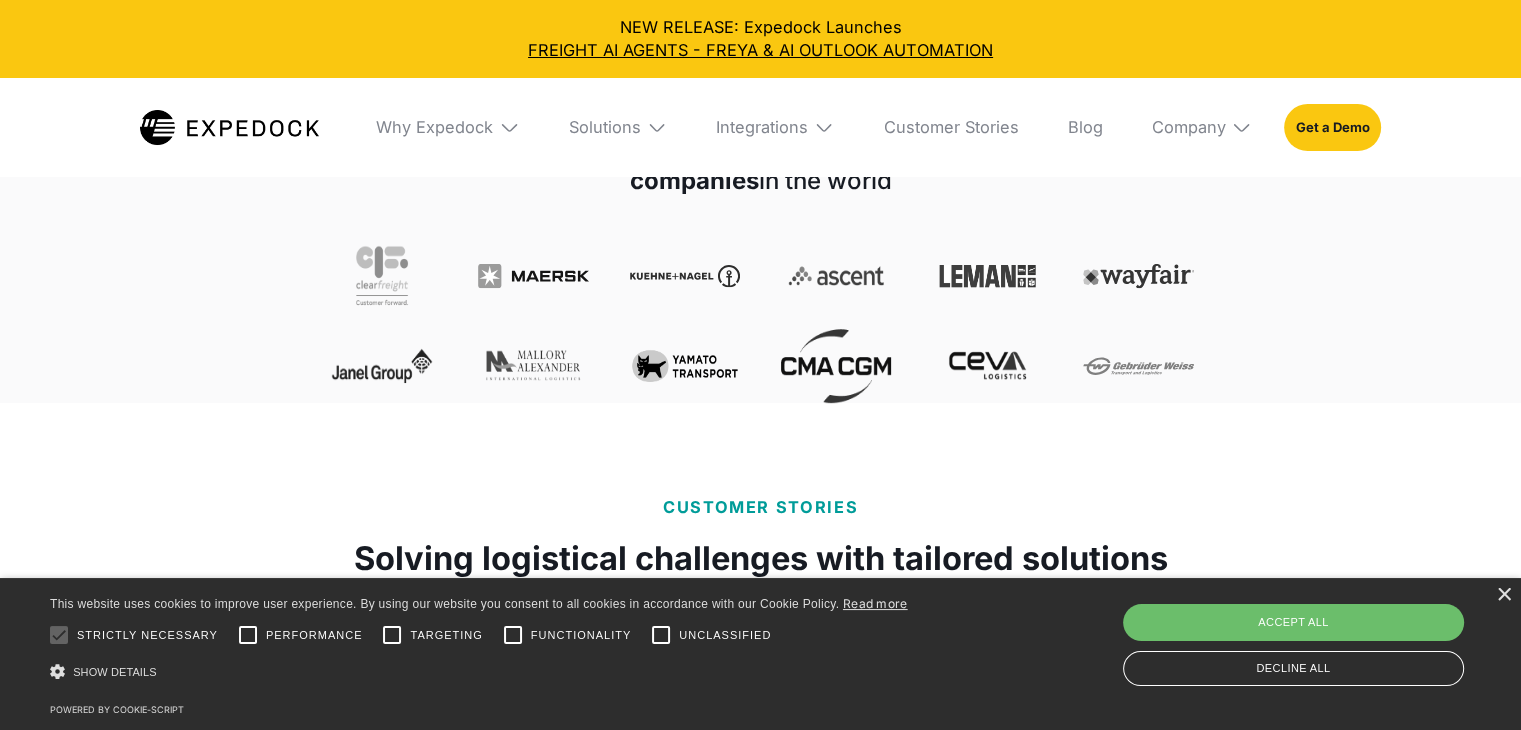 click on "NEW RELEASE: Expedock Launches  Fully Managed Staffing Solutions  and  Customer Experience Platform   Why Expedock WHy Expedock Expedock Document Automation Products vs. Alternatives We are the only automation solution that ensures 99.97% accuracy and 100% automation coverage Expedock Dashboard Products vs. Alternatives We are the only automation solution that ensures 99.97% accuracy and 100% automation coverage Expedock Fully Managed Staffing Solutions vs. Alternatives Outsource complex tasks requiring human expertise and gain full visibility on their productivity with analytics. Expedock Shipment Visibility Platform vs. Alternatives Empower clients with intuitive shipment tracking, ensuring retention and unlocking revenue potential. FAQ Get all the answers to our most frequently asked questions Team For Accounting Automate key accounting workflows from data entry, auditing, and P&L reports For Operations Avoid unnecessary blocks in the delivery of goods, and pay your vendors in time For Management product" at bounding box center (760, 3590) 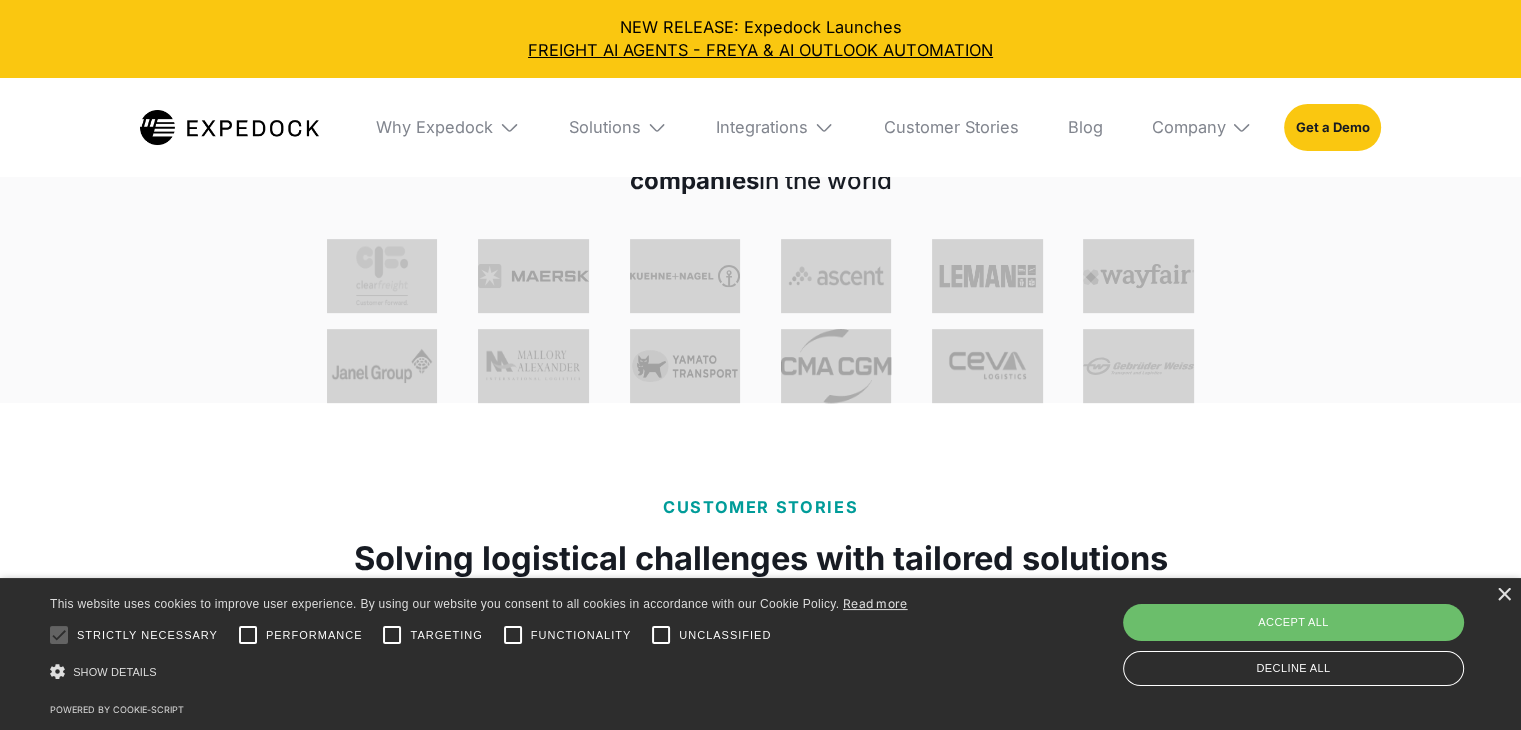 drag, startPoint x: 1228, startPoint y: 375, endPoint x: 420, endPoint y: 254, distance: 817.00977 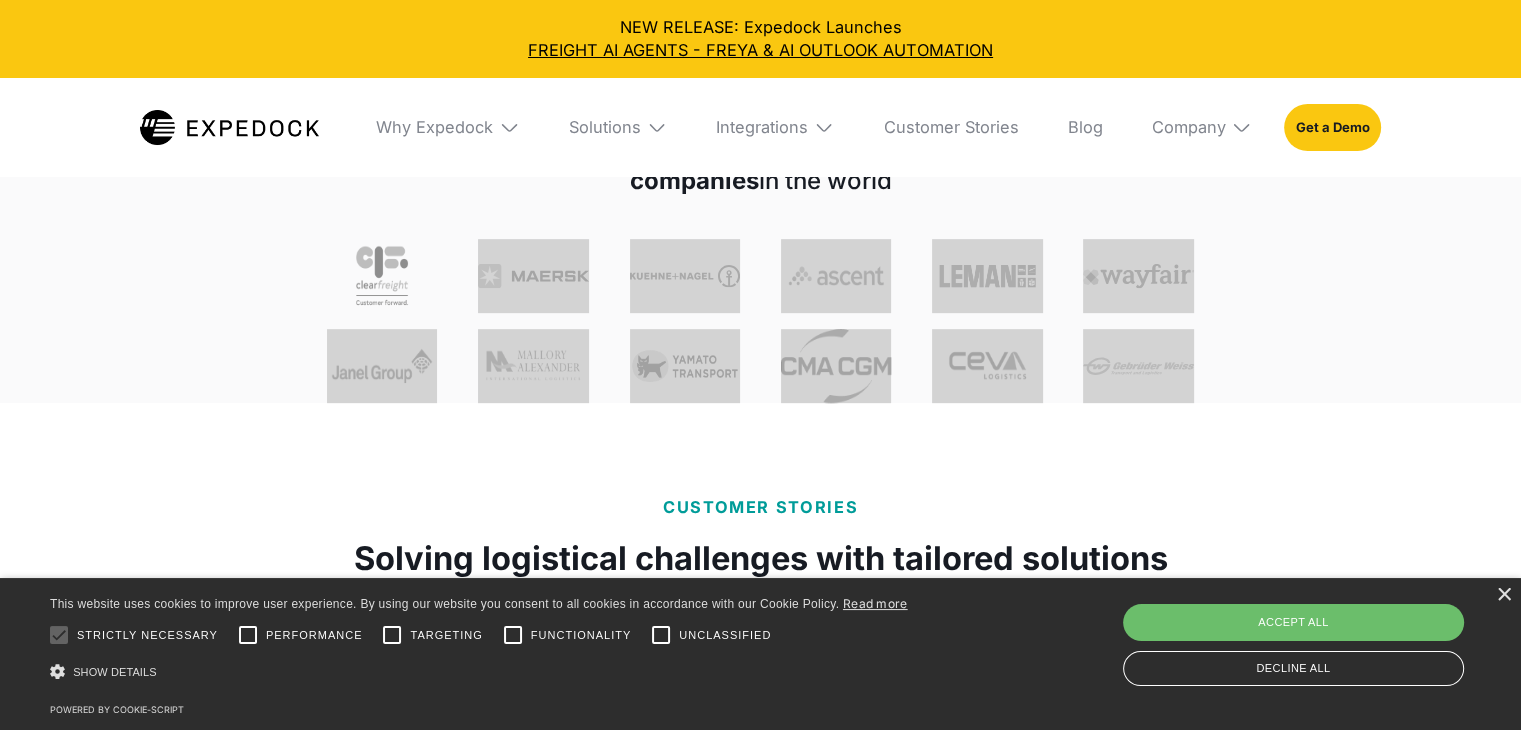 drag, startPoint x: 704, startPoint y: 285, endPoint x: 1200, endPoint y: 377, distance: 504.4601 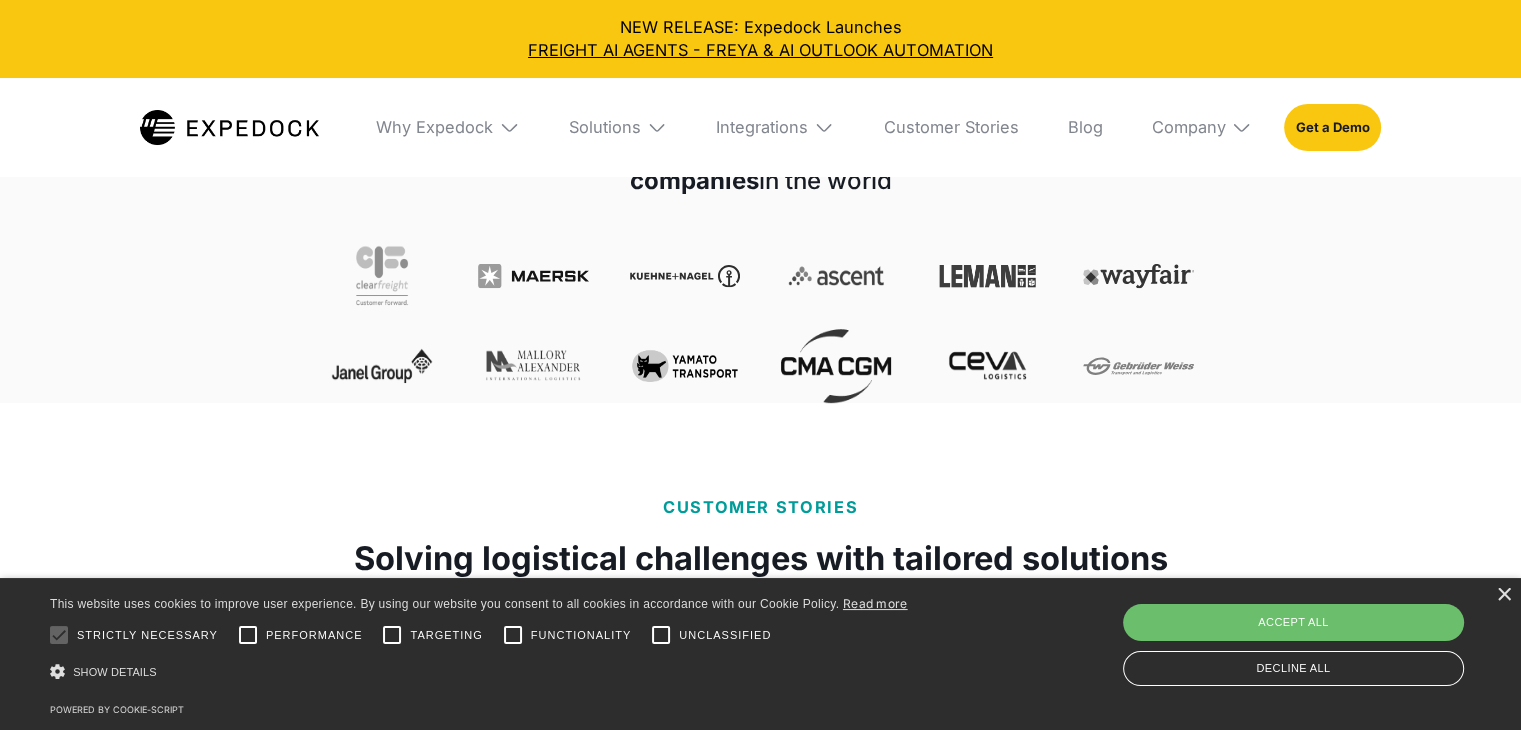 click on "CUSTOMER STORIES Solving logistical challenges with tailored solutions See how growing logistics teams solved operational challenges and scaled faster with our flexible, co-designed solutions. Flexible Automation Powerful Visibility Tools Support for Scalable Growth Global Logistics Excellence Through Smart Automation and Strategic Outsourcing AP Invoice Processing and Reconciliation Document Automation eBPO Support Read story End-to-End Logistics Transformation Through Scalable Automation and Seamless Visibility Shipment Visibility Tools Document Automation eBPO Support Read story Achieving Trade Compliance at Scale Through Intelligent Extraction and Classification HS Code Mapping Automation Document Automation Read story End-to-End Logistics Transformation Through Scalable Automation and Seamless Visibility Shipment Visibility Tools Document Automation eBPO Support Read story No More Guesswork: How Premier Global Logistics Gained Real-Time Insights and Cut AP Overhead Freight BI Dashboard Read story" at bounding box center (760, 1414) 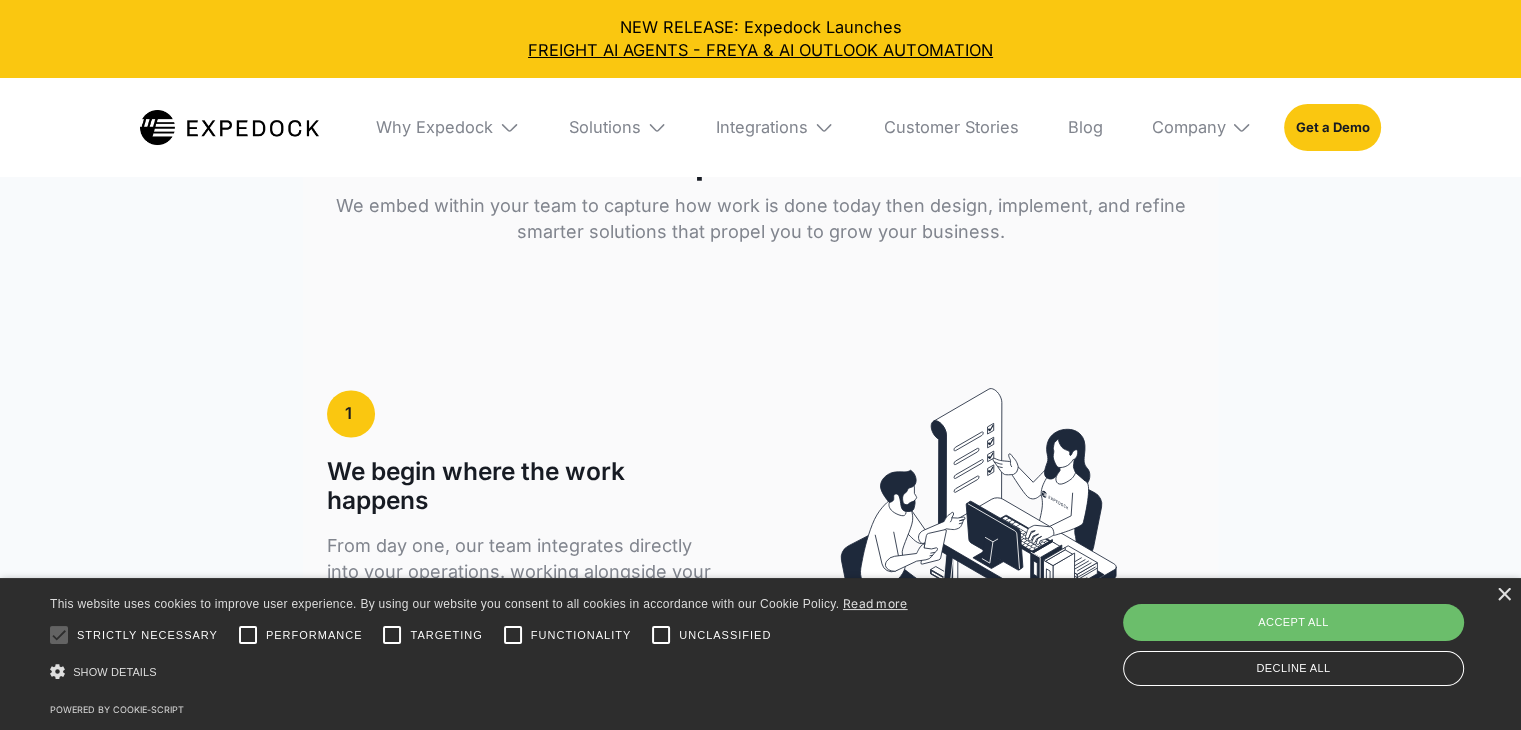 scroll, scrollTop: 3200, scrollLeft: 0, axis: vertical 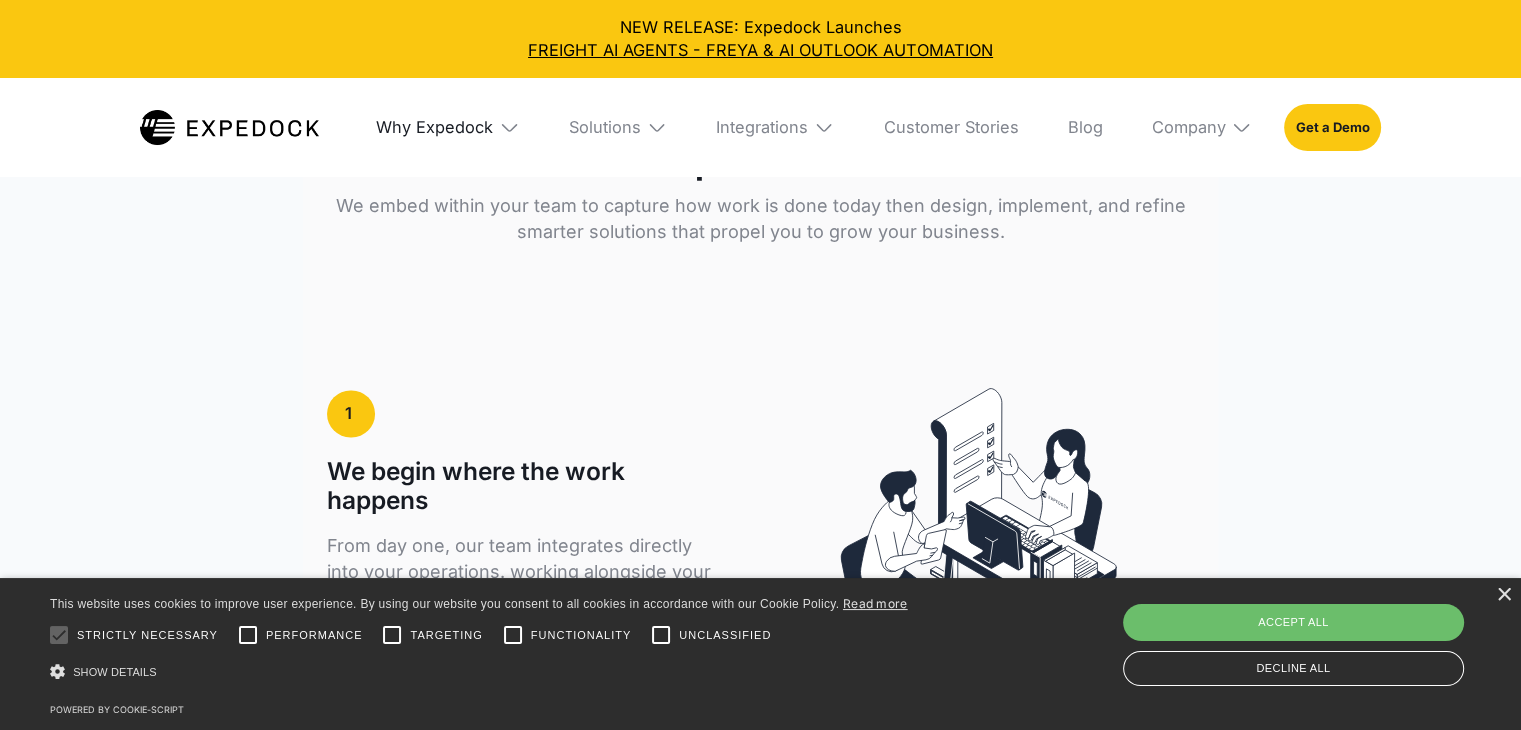 click on "Why Expedock" at bounding box center (434, 127) 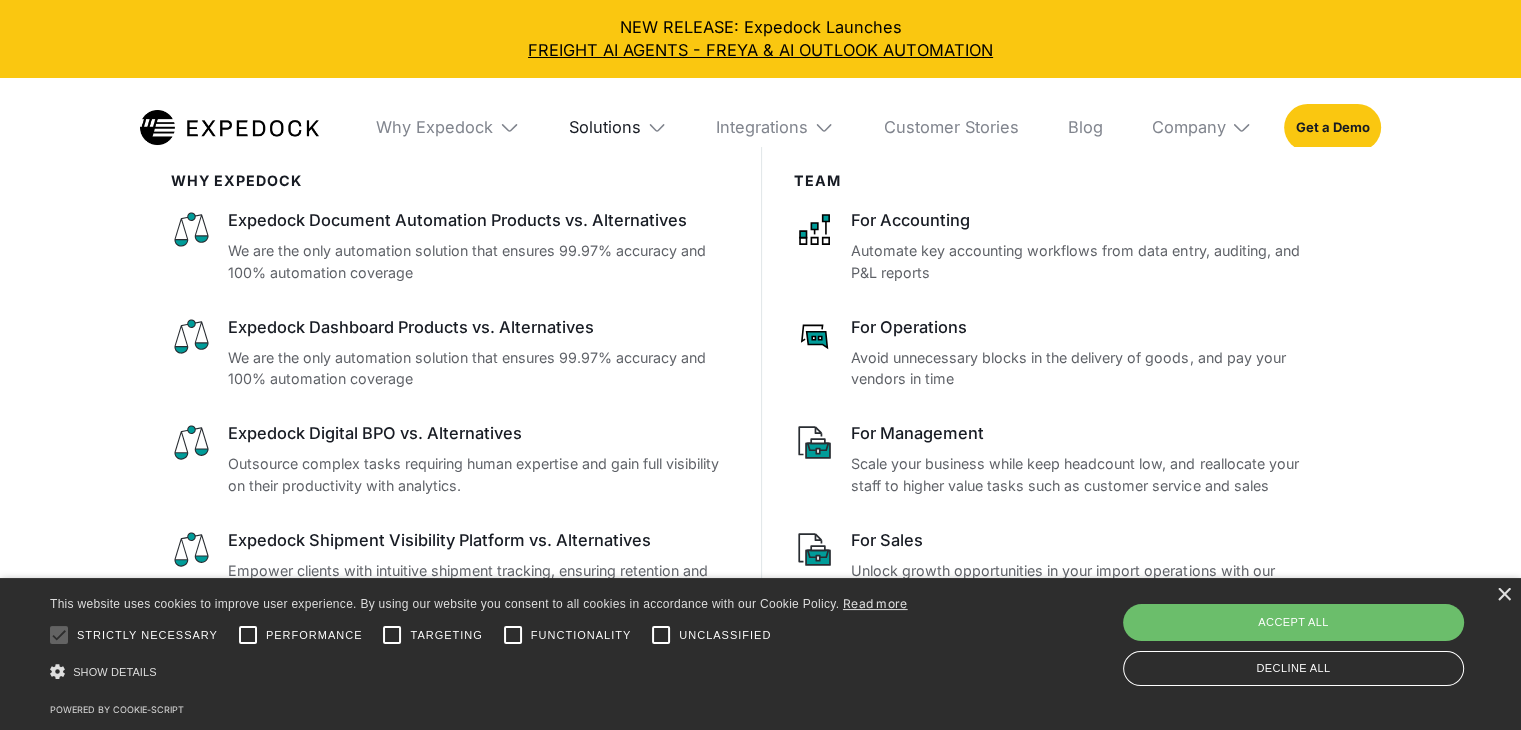 scroll, scrollTop: 6300, scrollLeft: 0, axis: vertical 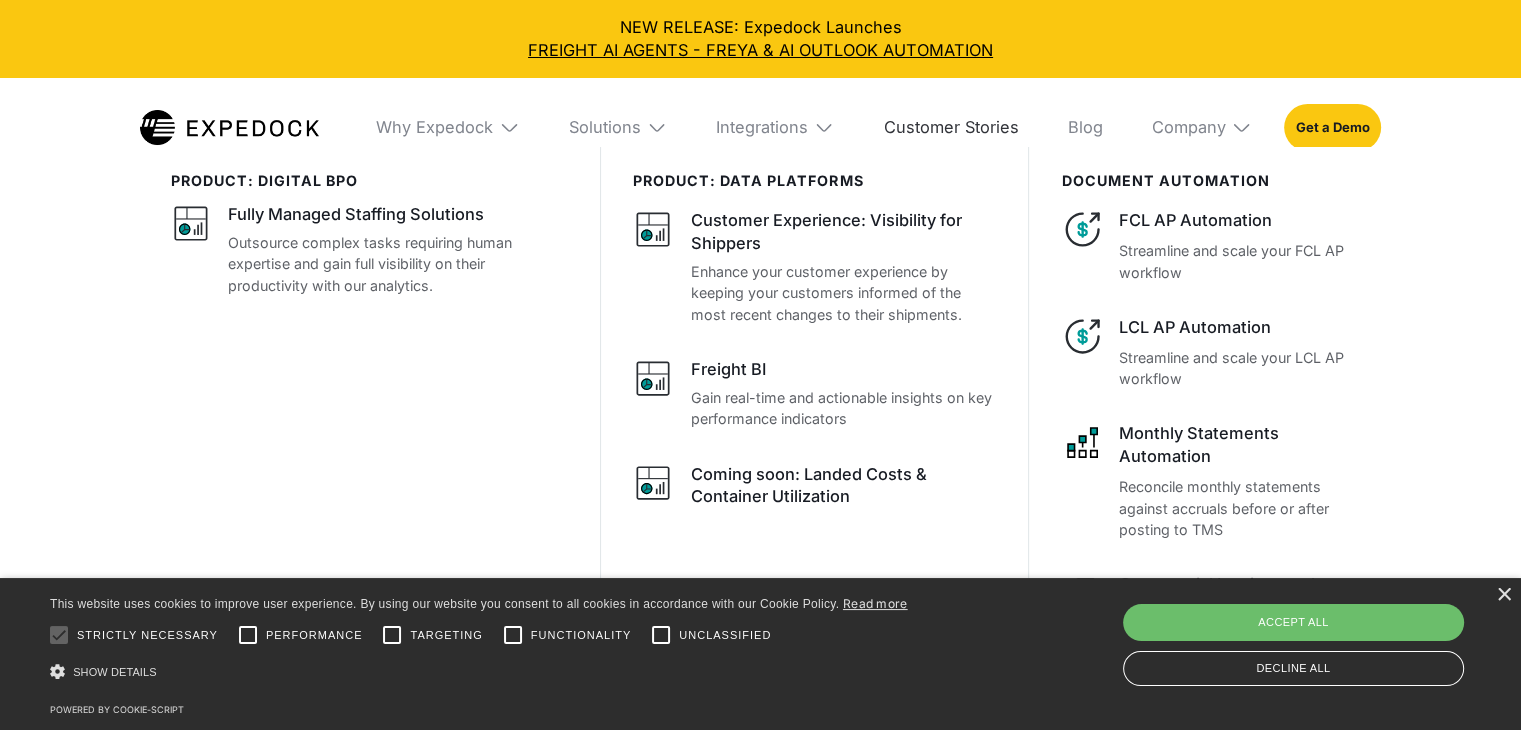 click on "Customer Stories" at bounding box center [951, 127] 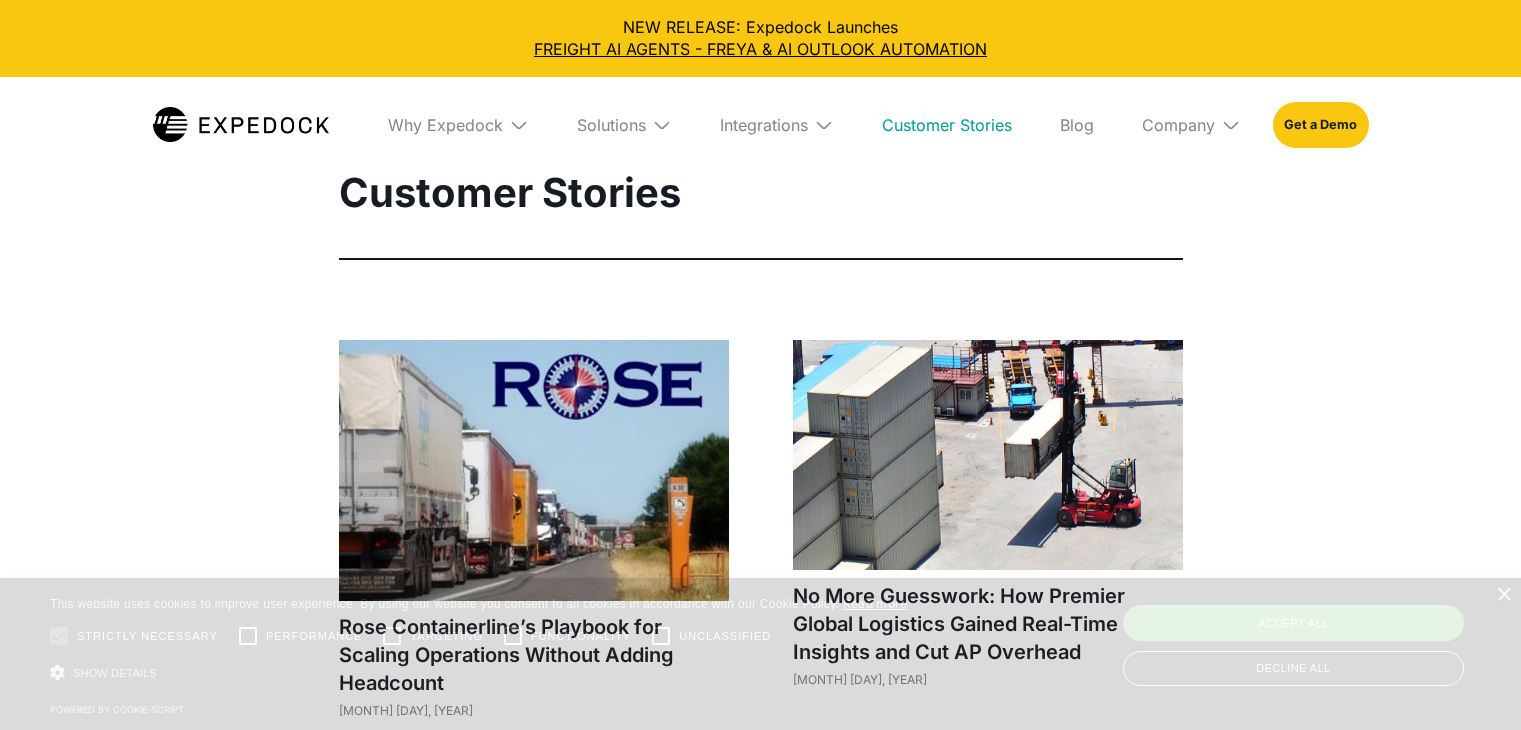 scroll, scrollTop: 0, scrollLeft: 0, axis: both 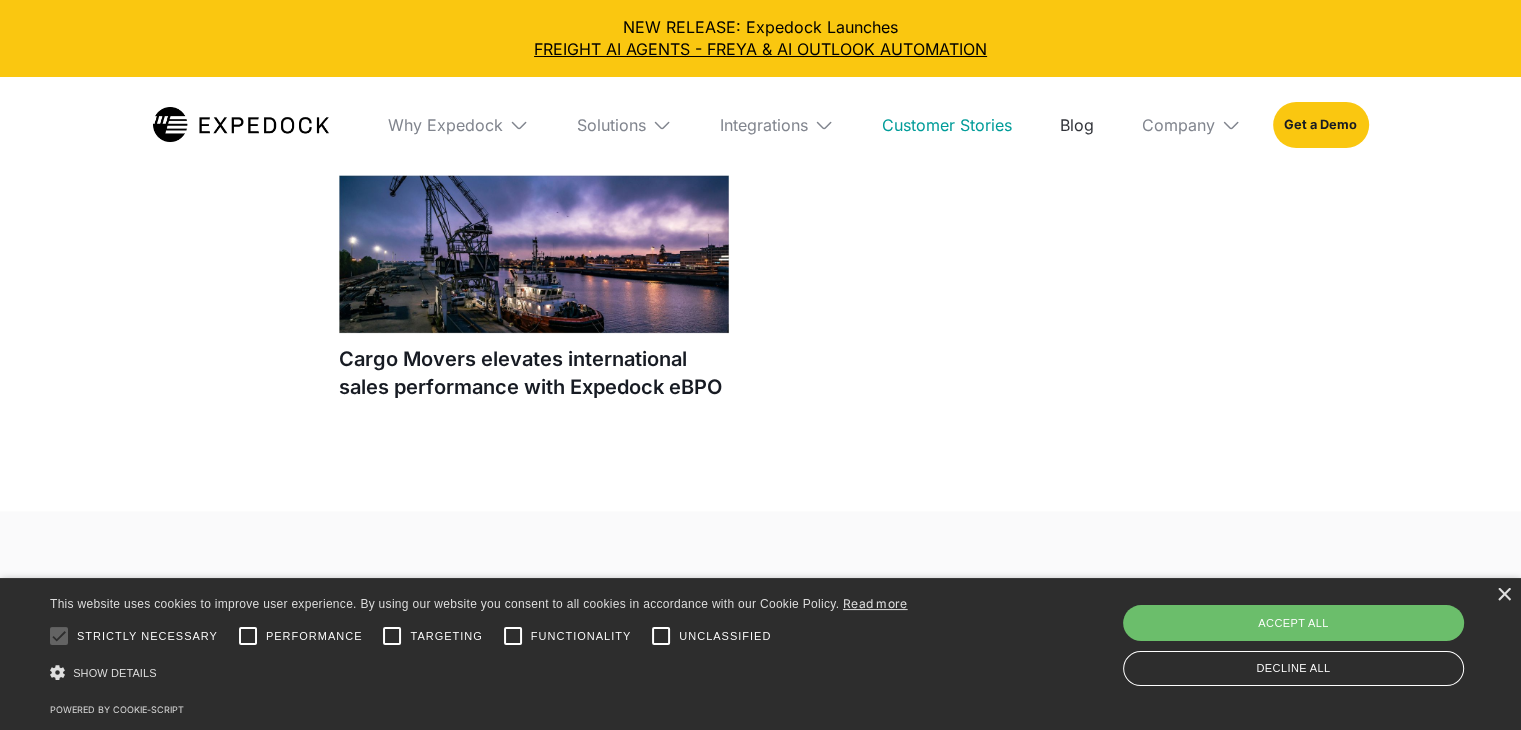 click on "Blog" at bounding box center (1077, 125) 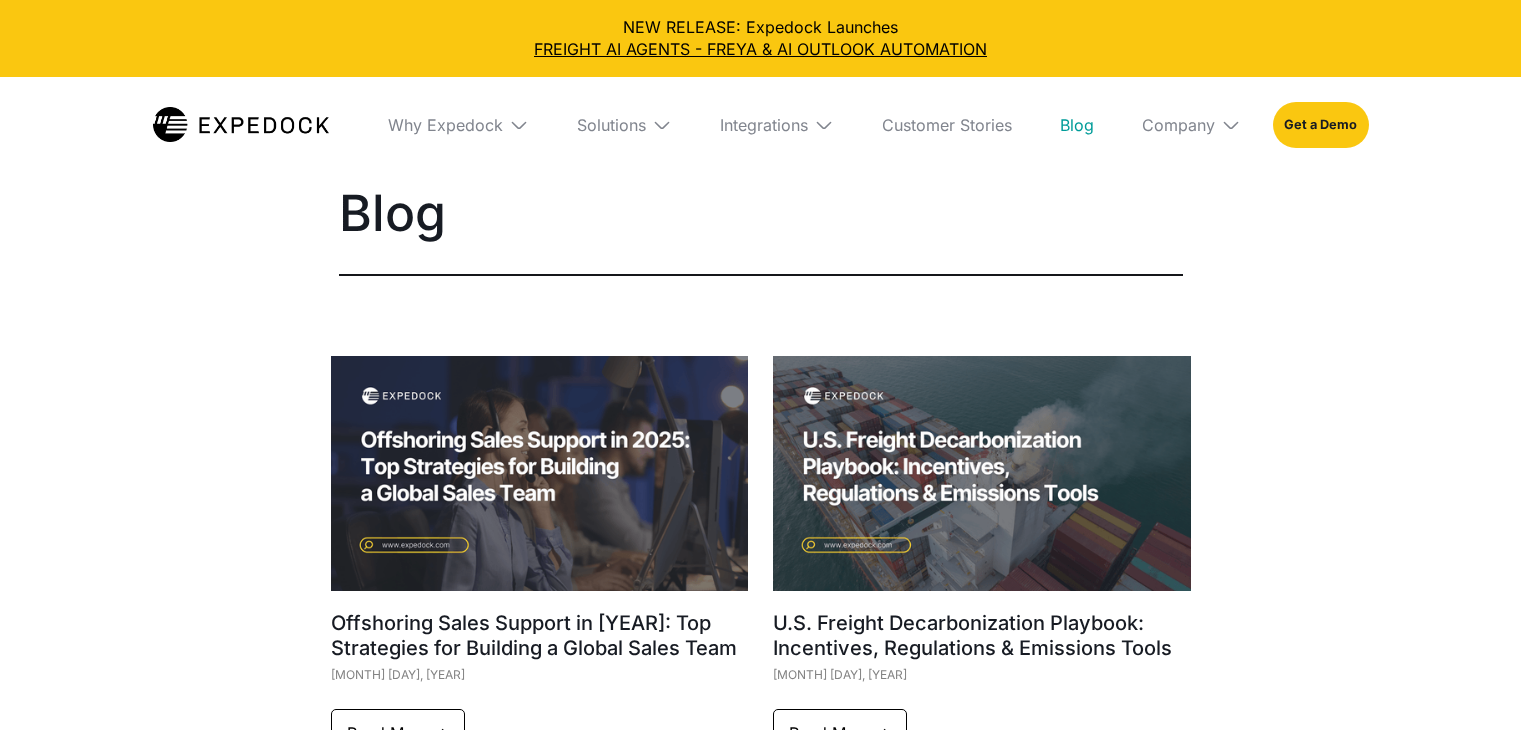 scroll, scrollTop: 0, scrollLeft: 0, axis: both 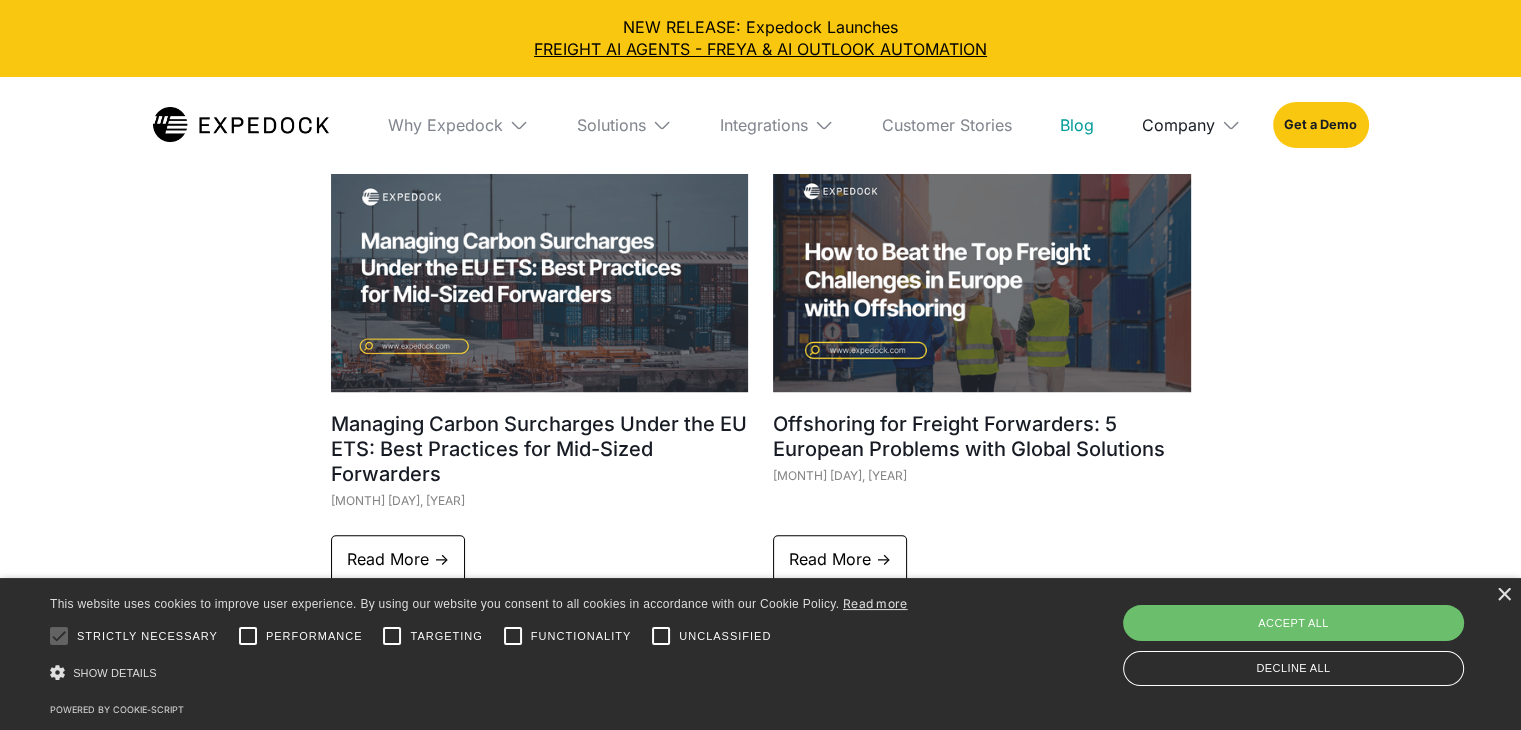 click on "Company" at bounding box center (1178, 125) 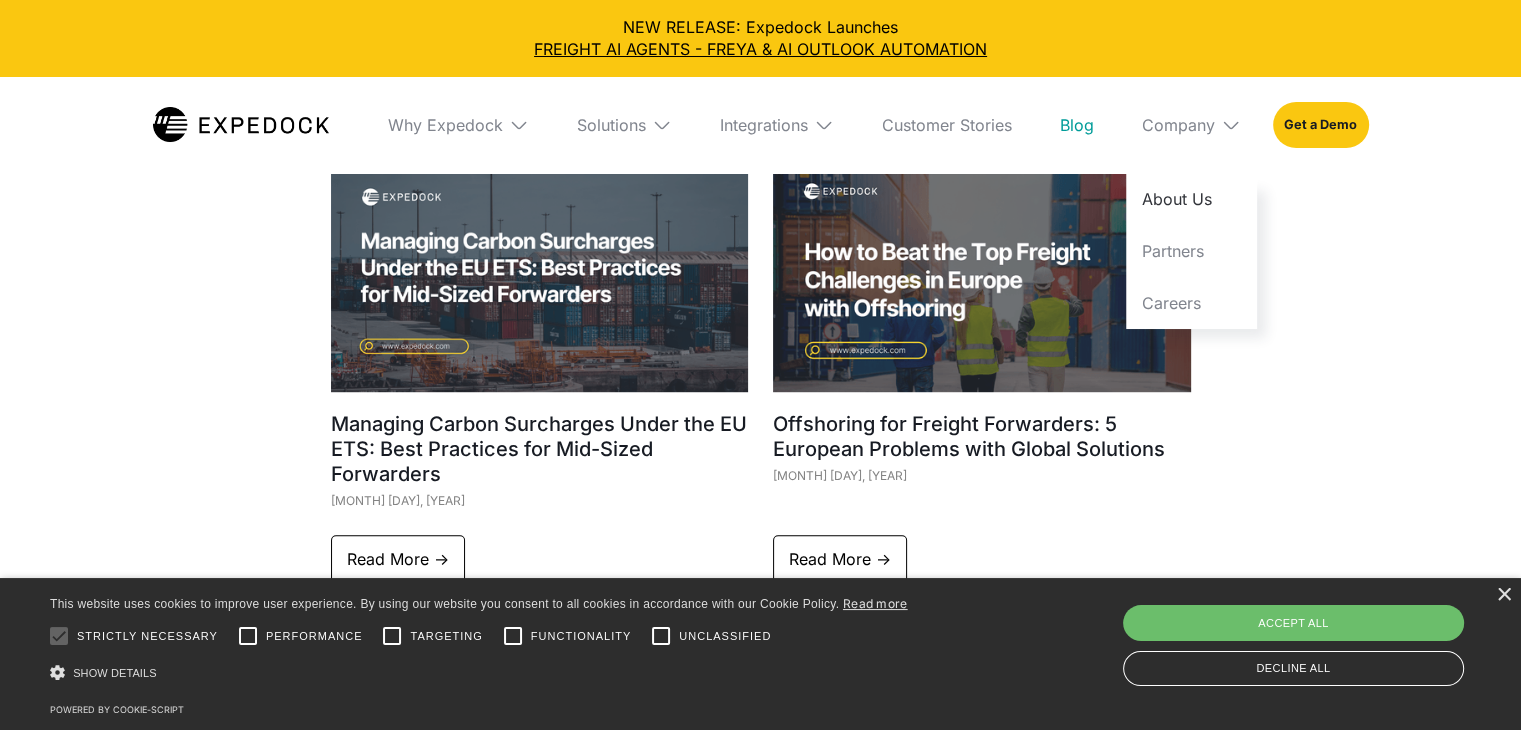 click on "About Us" at bounding box center [1191, 199] 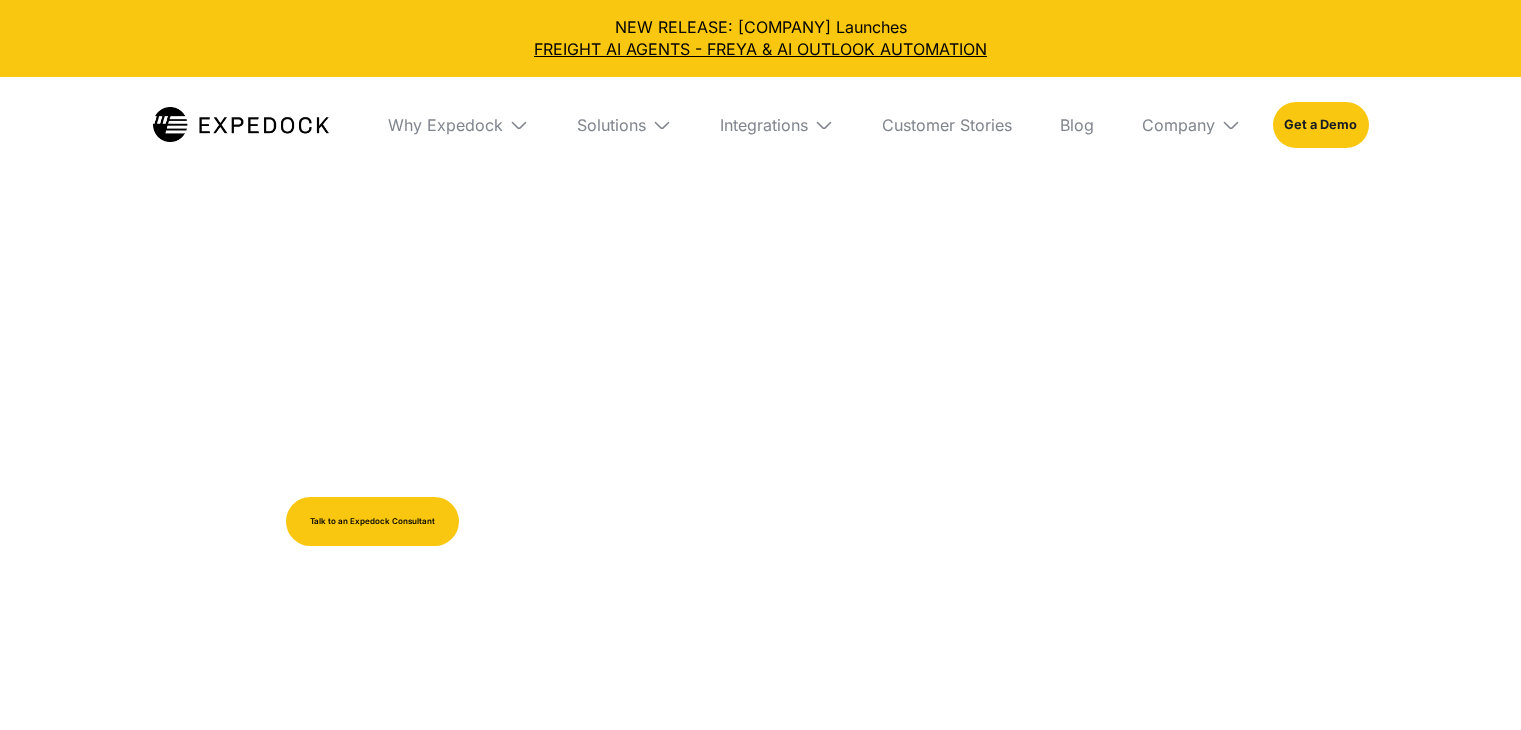 scroll, scrollTop: 0, scrollLeft: 0, axis: both 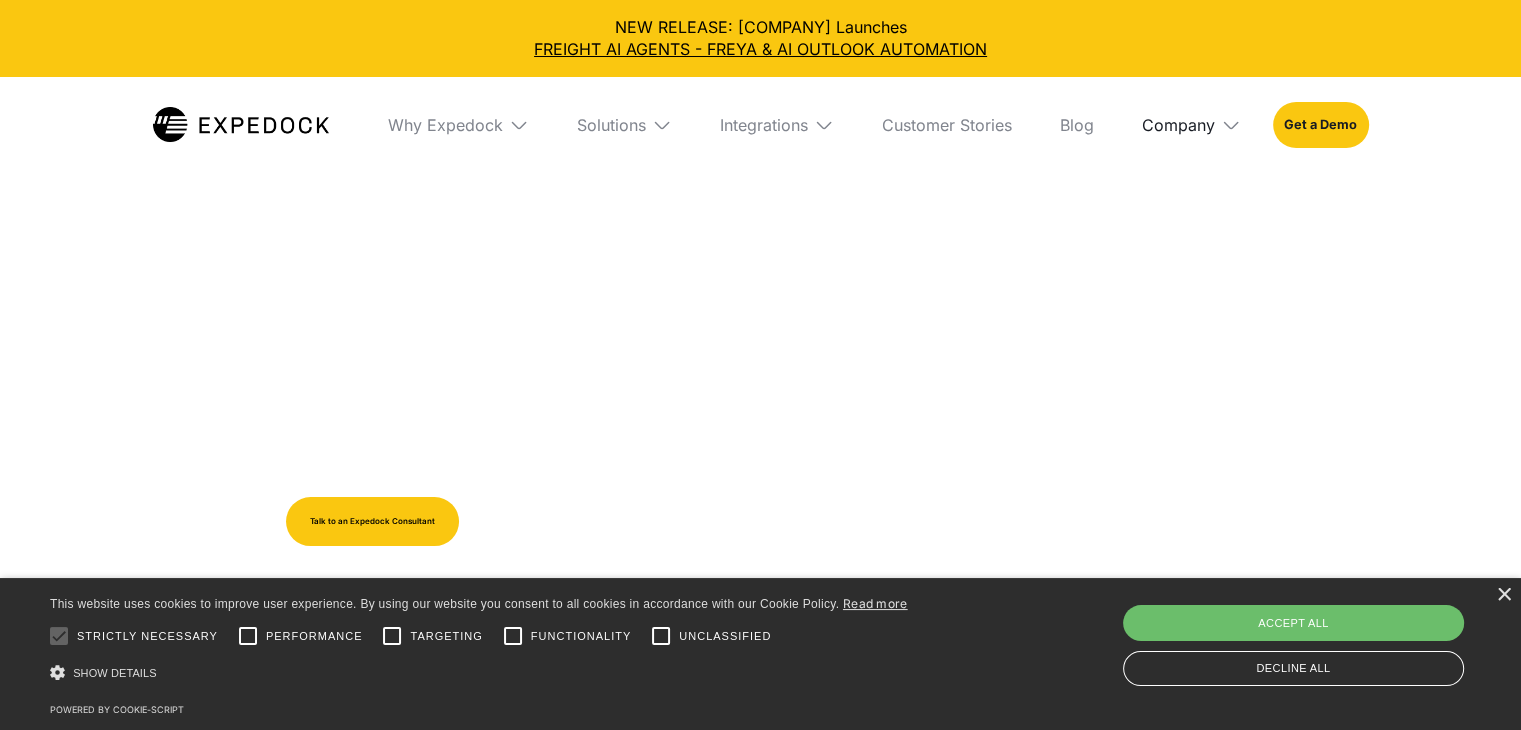 click on "Company" at bounding box center [1178, 125] 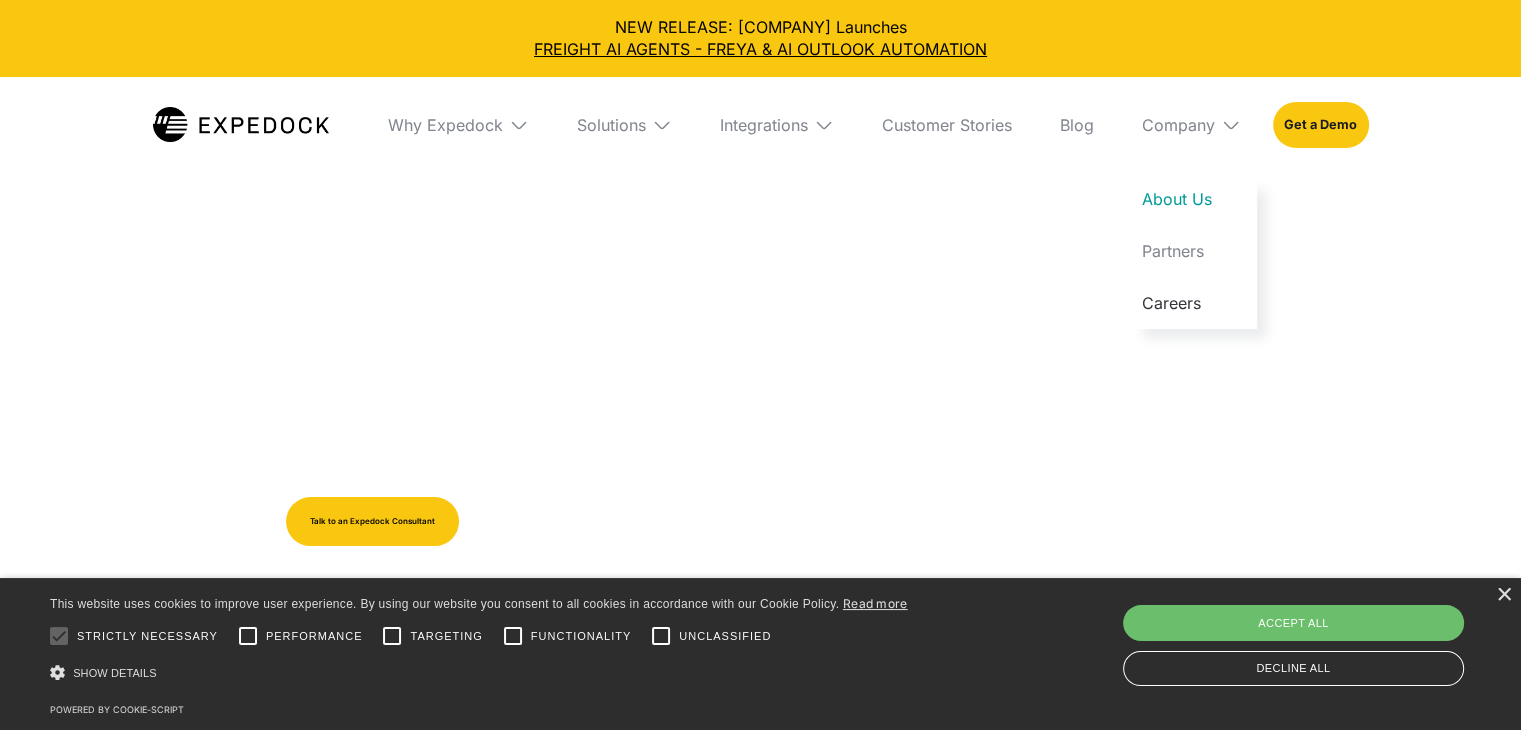 click on "Careers" at bounding box center (1191, 303) 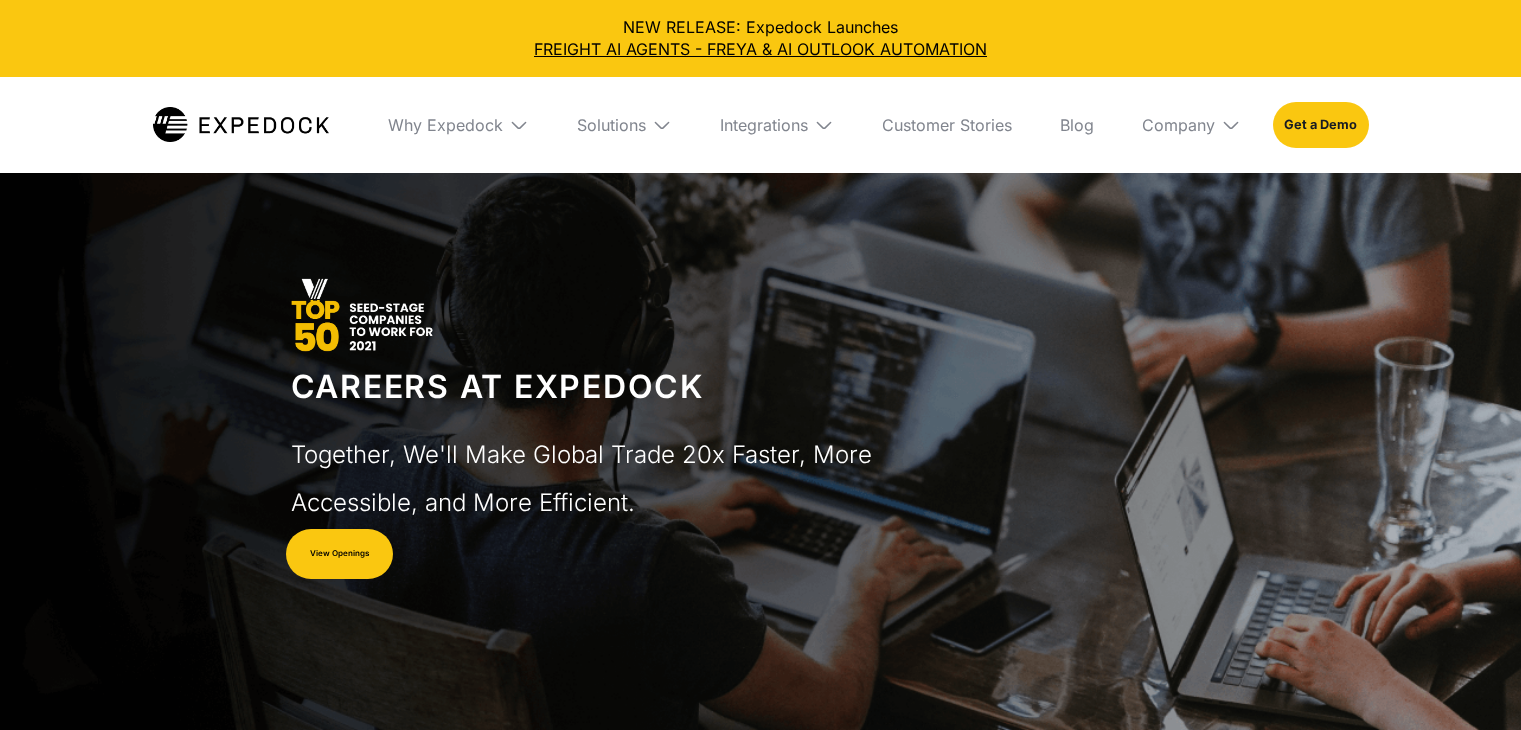 scroll, scrollTop: 0, scrollLeft: 0, axis: both 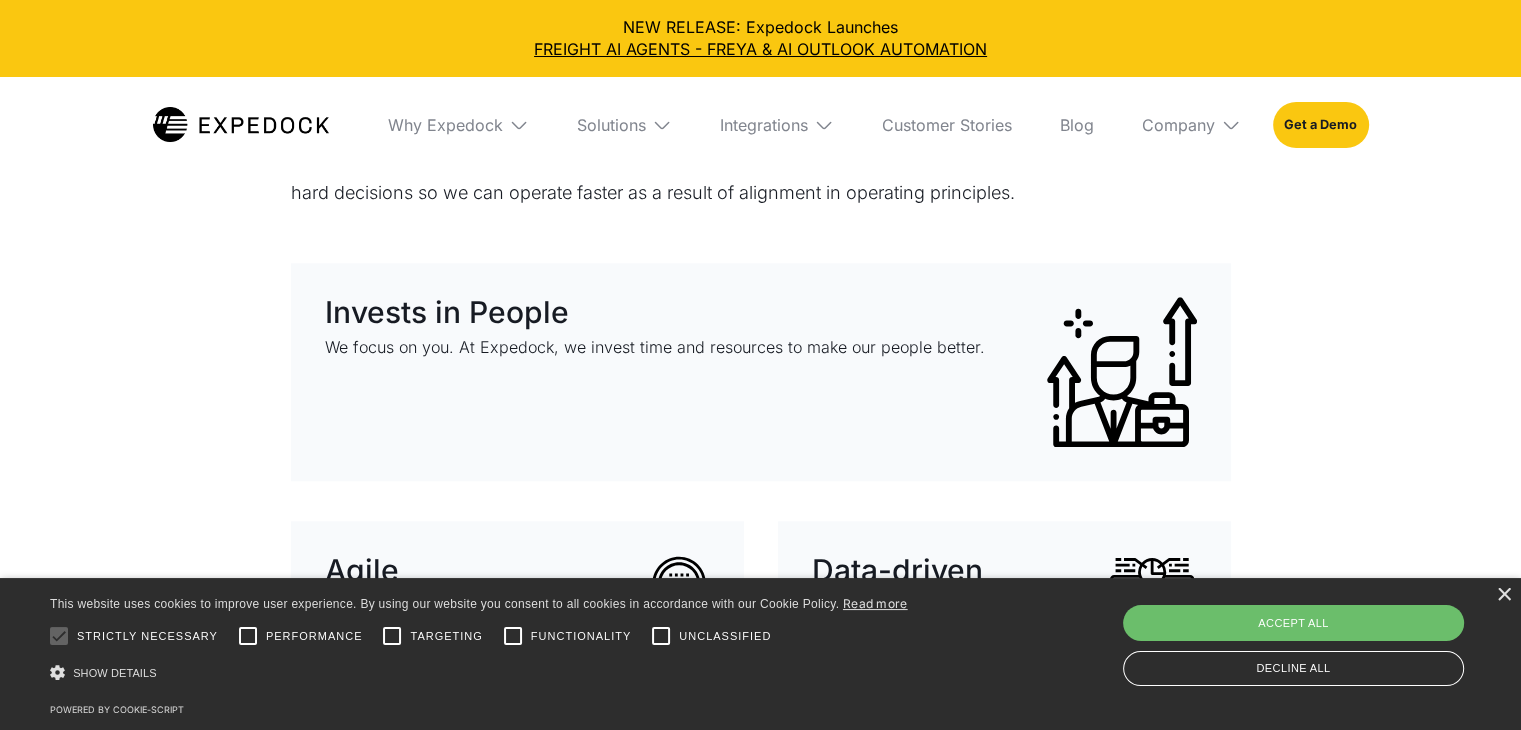 click on "Invests in People" at bounding box center (655, 312) 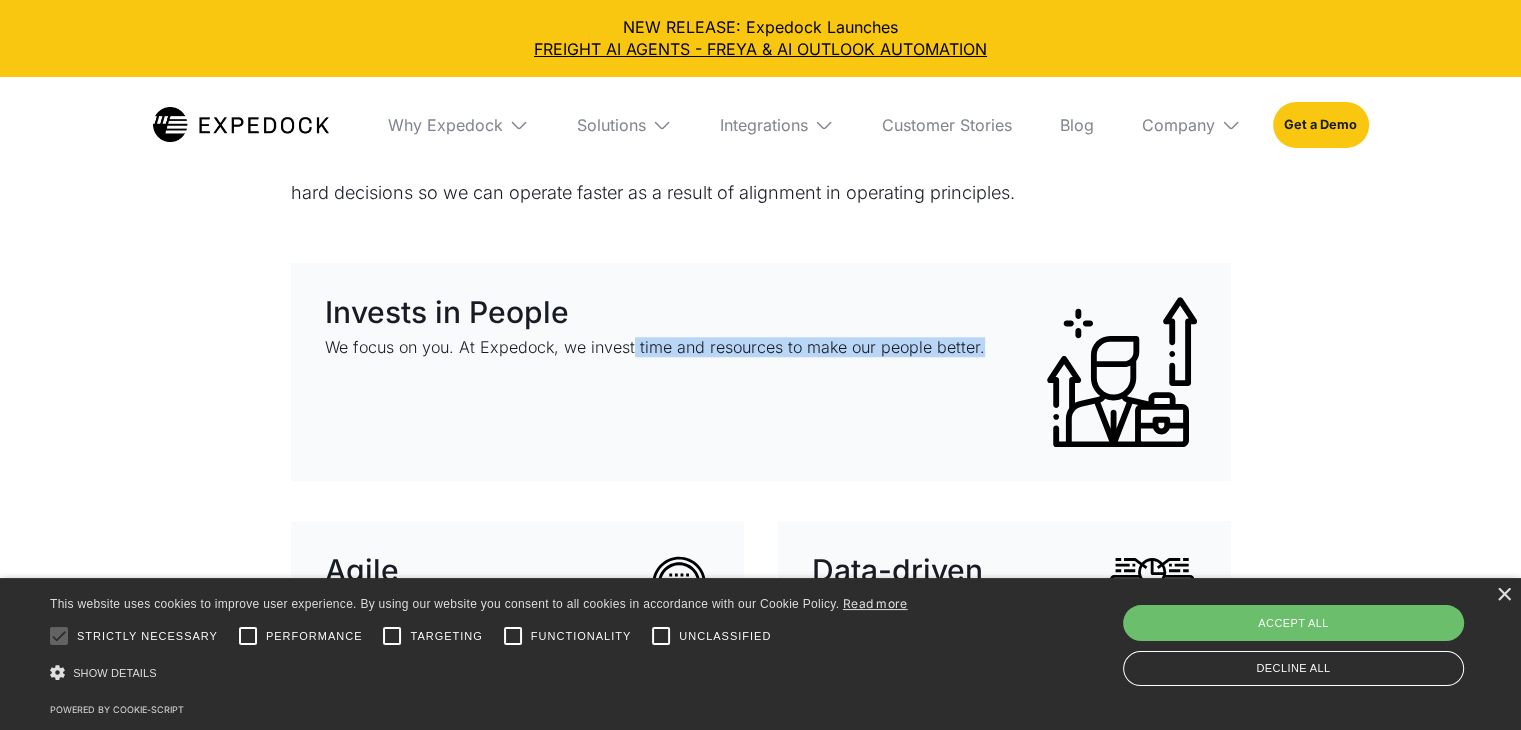 drag, startPoint x: 632, startPoint y: 349, endPoint x: 1009, endPoint y: 365, distance: 377.33936 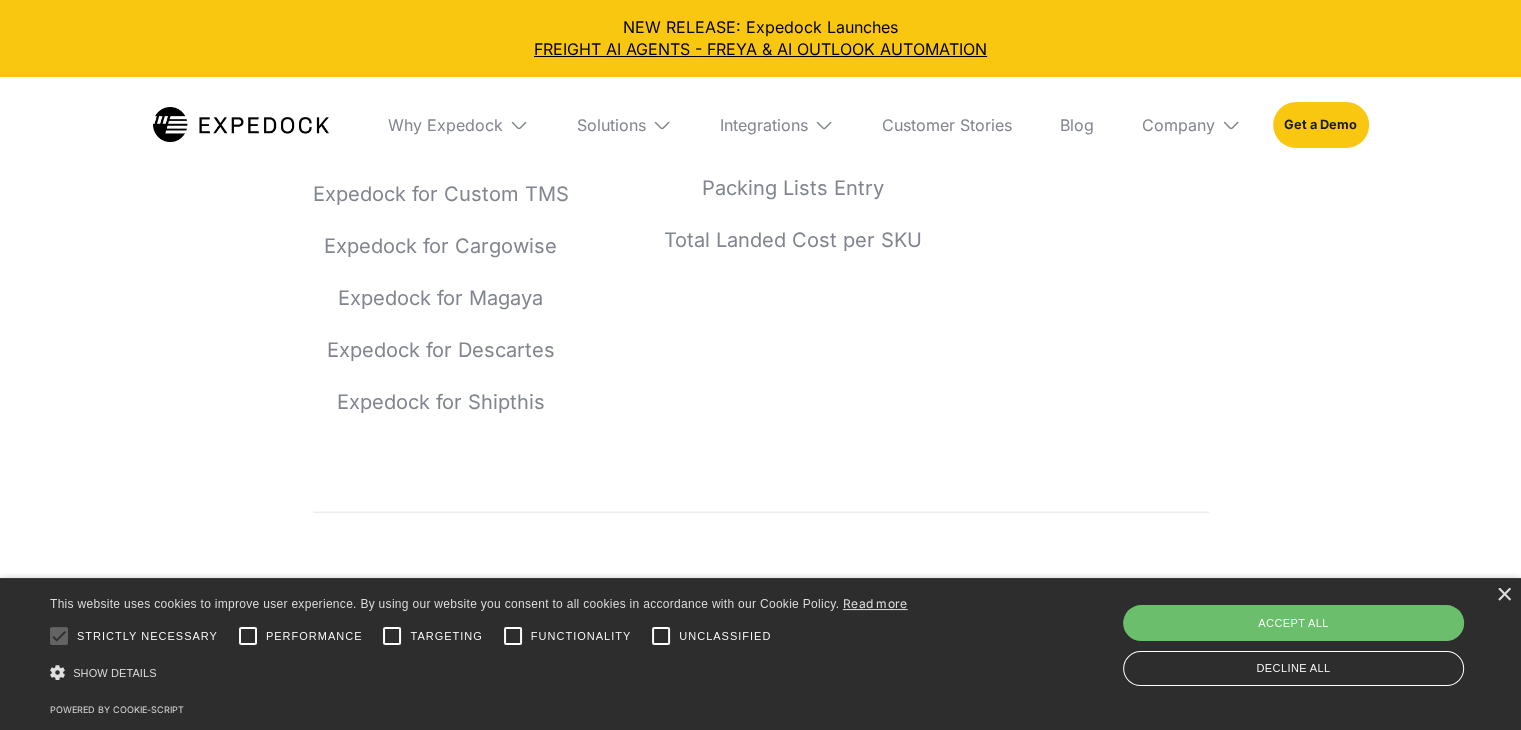 scroll, scrollTop: 4893, scrollLeft: 0, axis: vertical 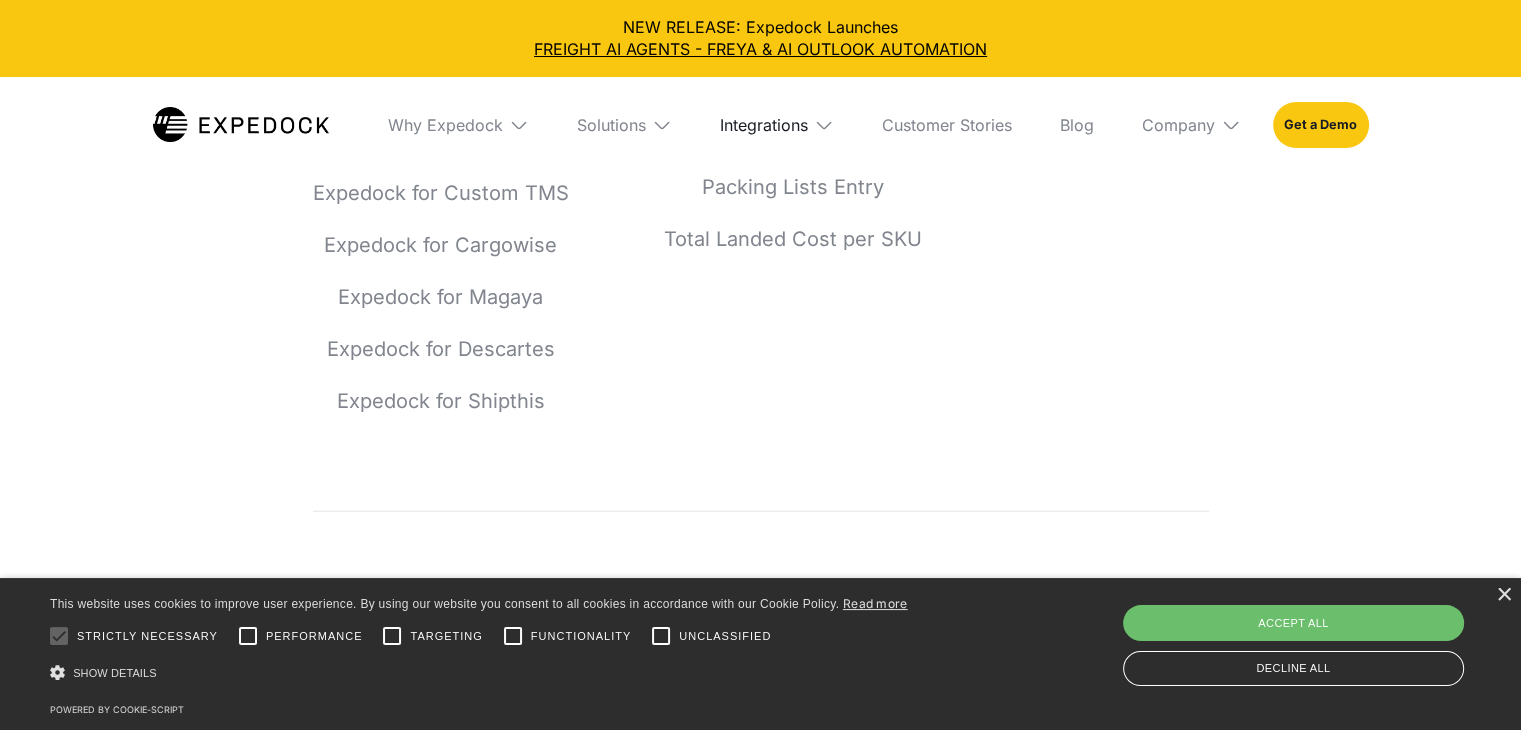 click on "Integrations" at bounding box center (764, 125) 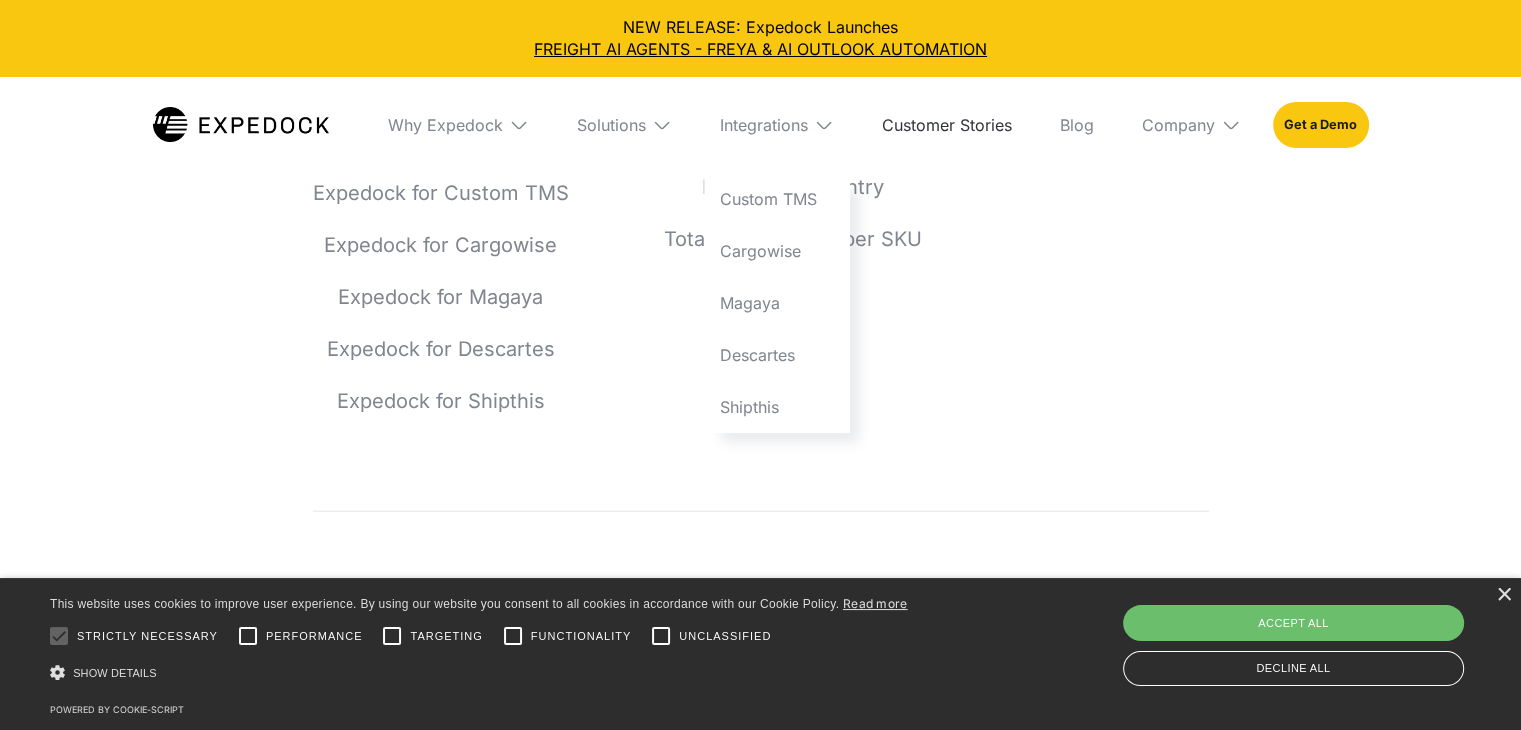 click on "Customer Stories" at bounding box center (947, 125) 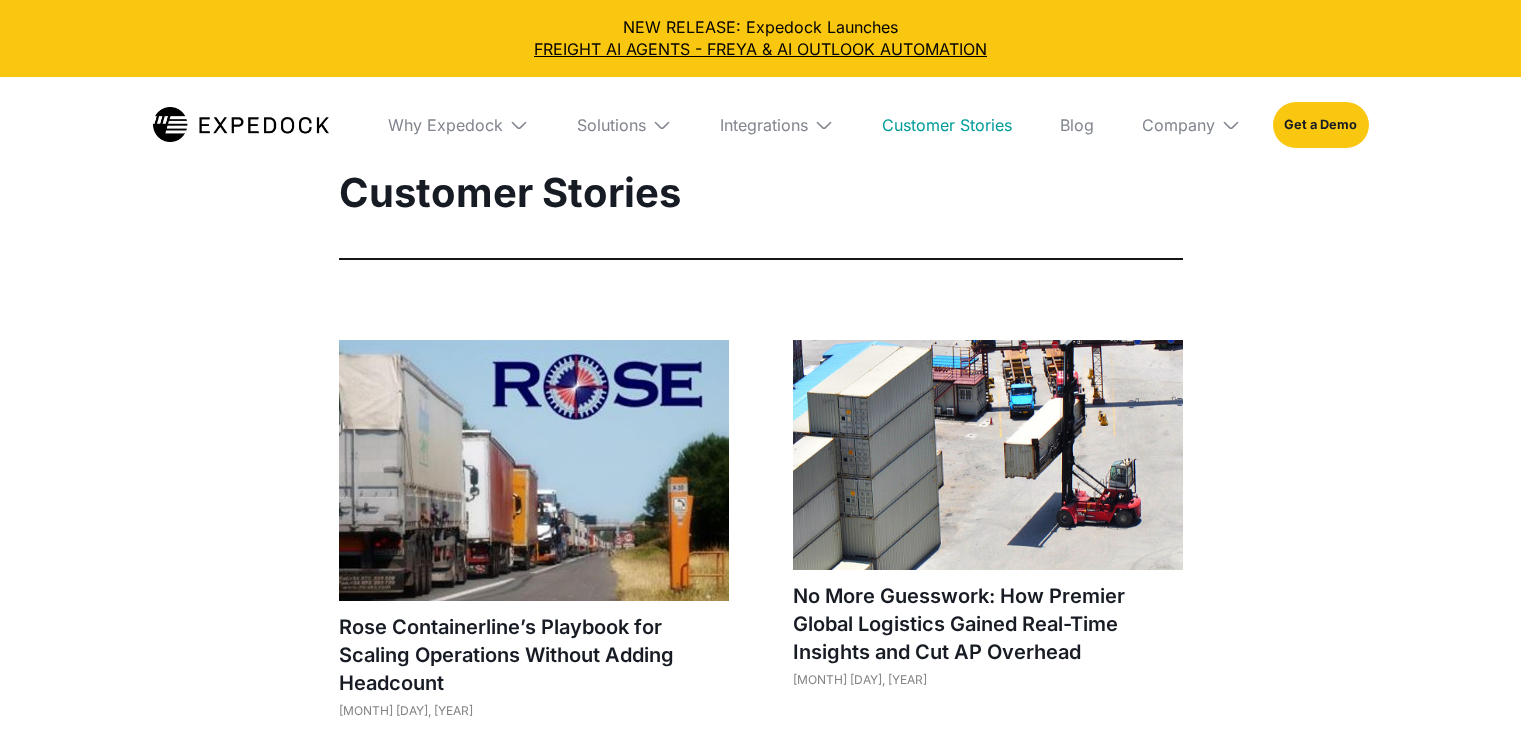 scroll, scrollTop: 0, scrollLeft: 0, axis: both 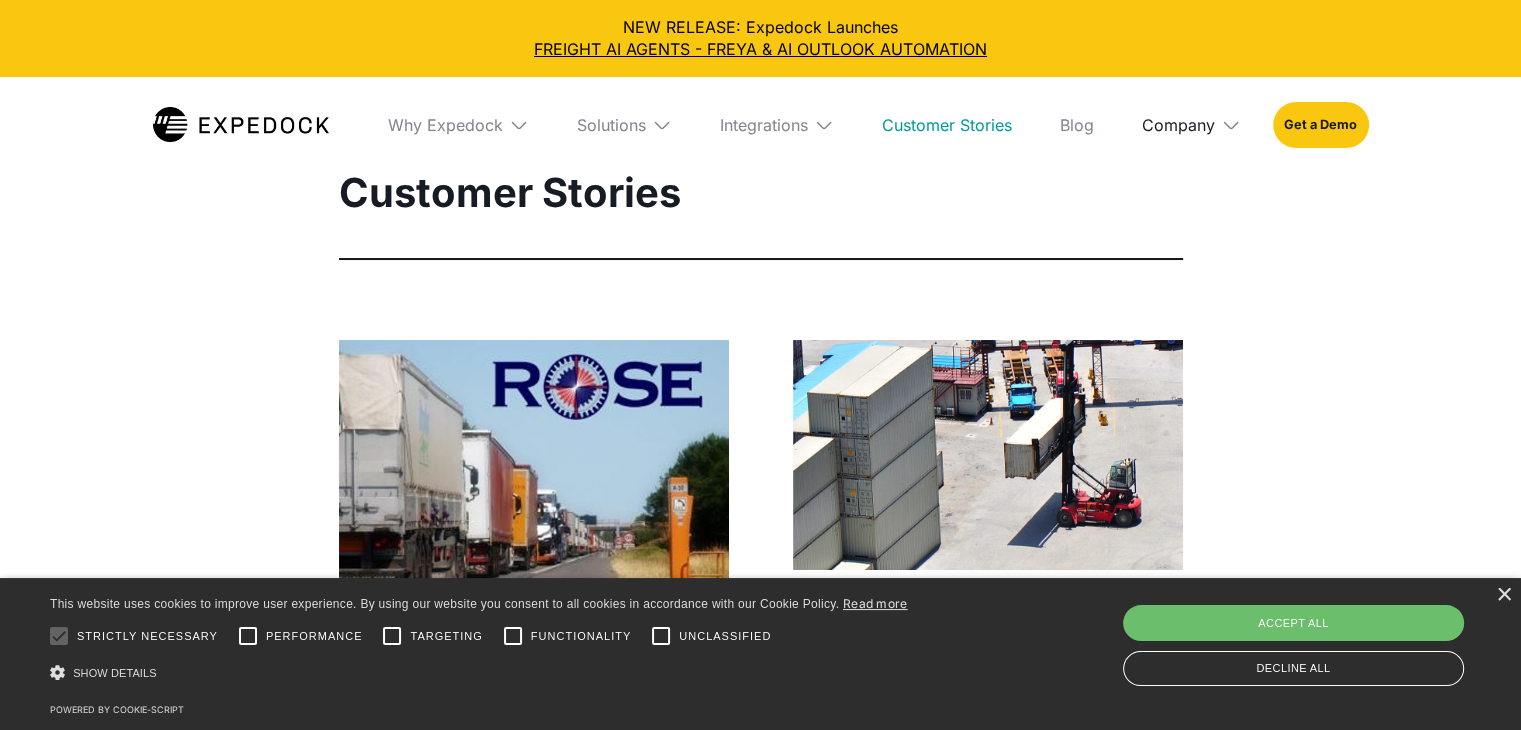 click on "Company" at bounding box center (1178, 125) 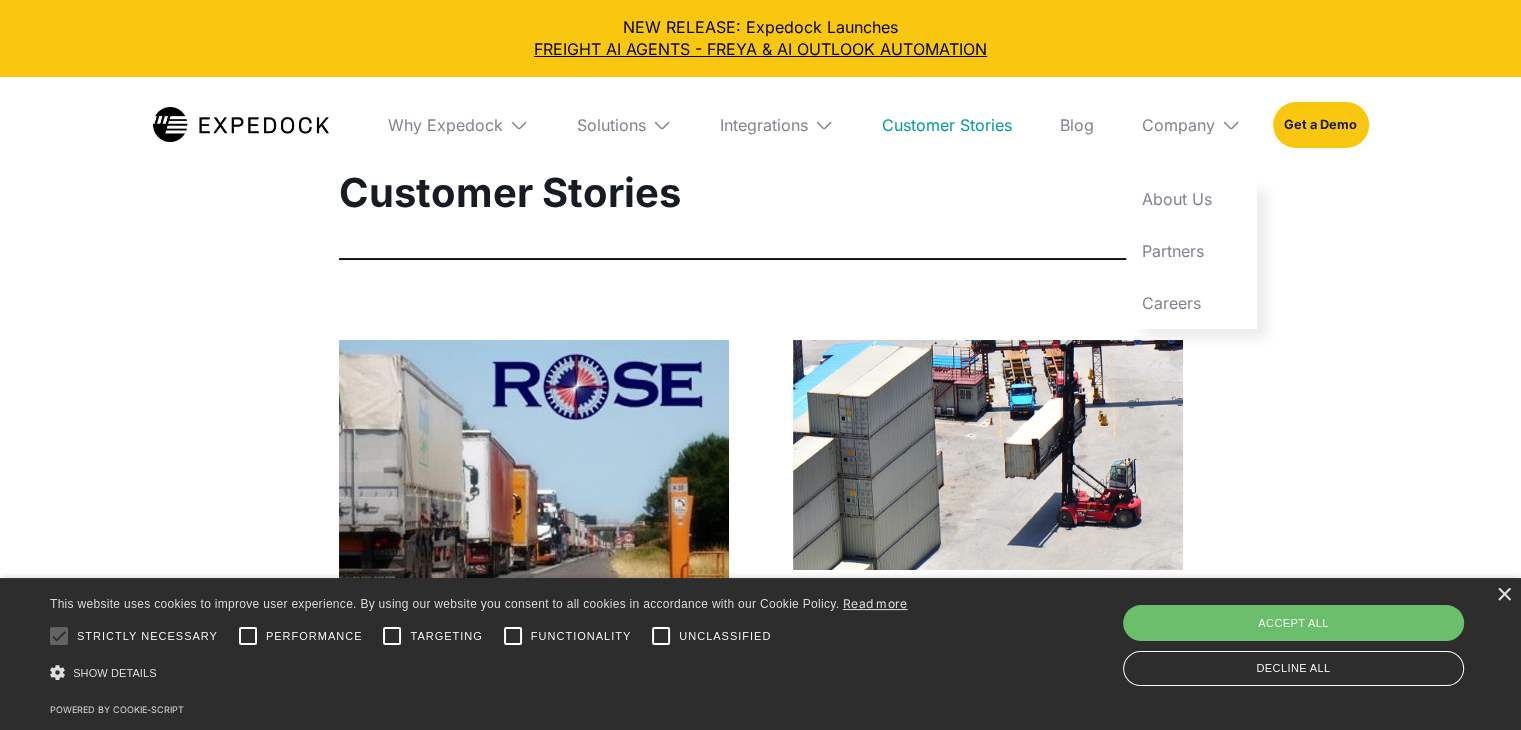 click on "Customer Stories" at bounding box center [761, 193] 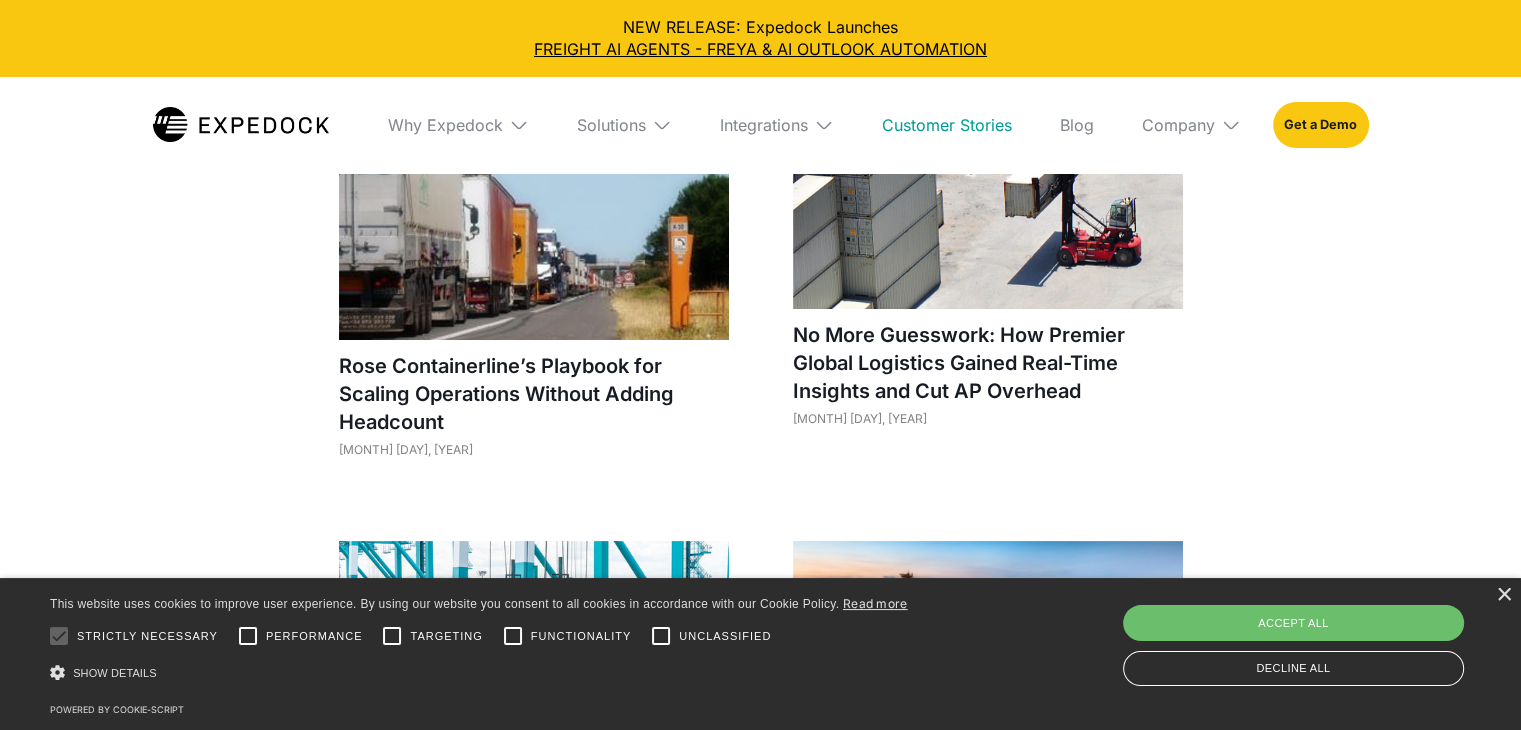scroll, scrollTop: 0, scrollLeft: 0, axis: both 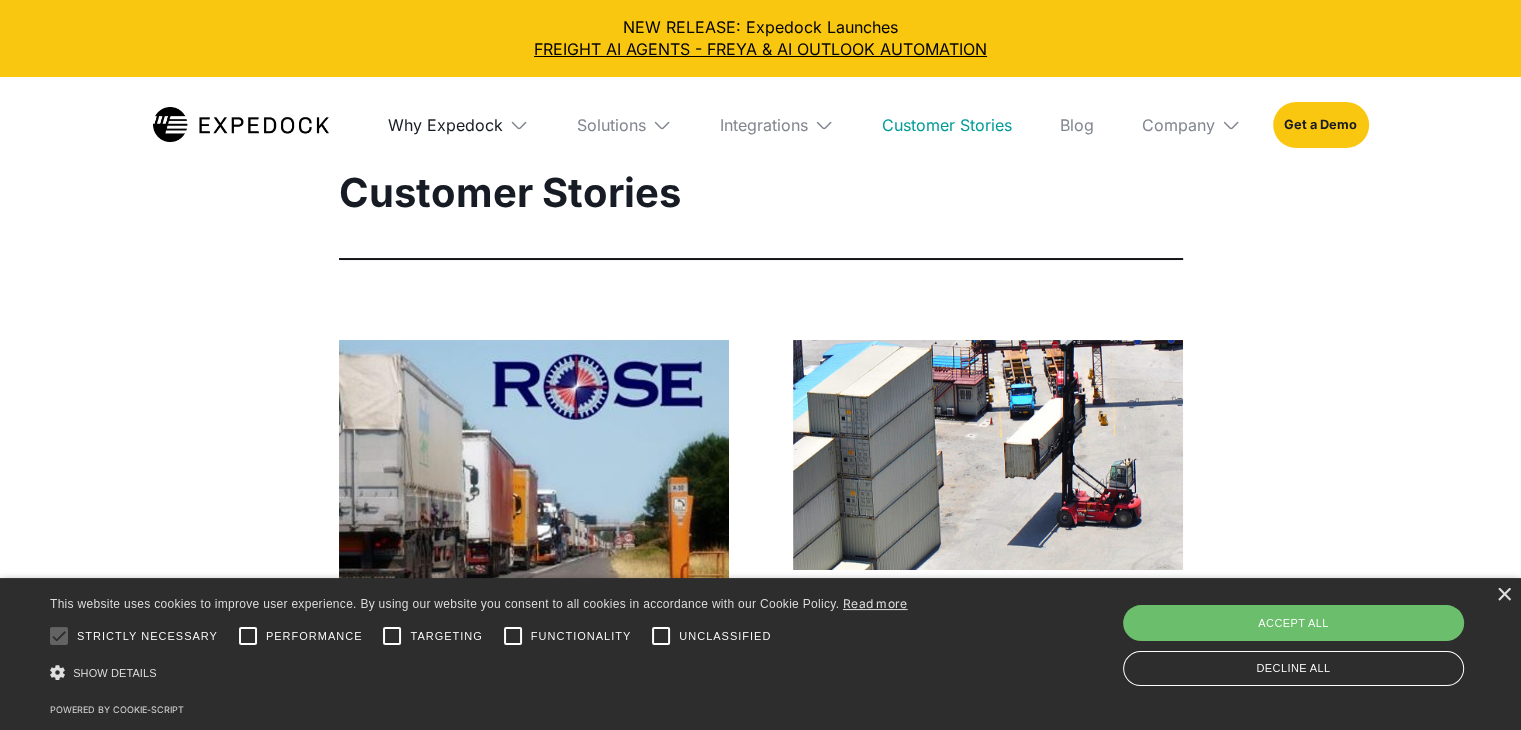 click on "Why Expedock" at bounding box center [445, 125] 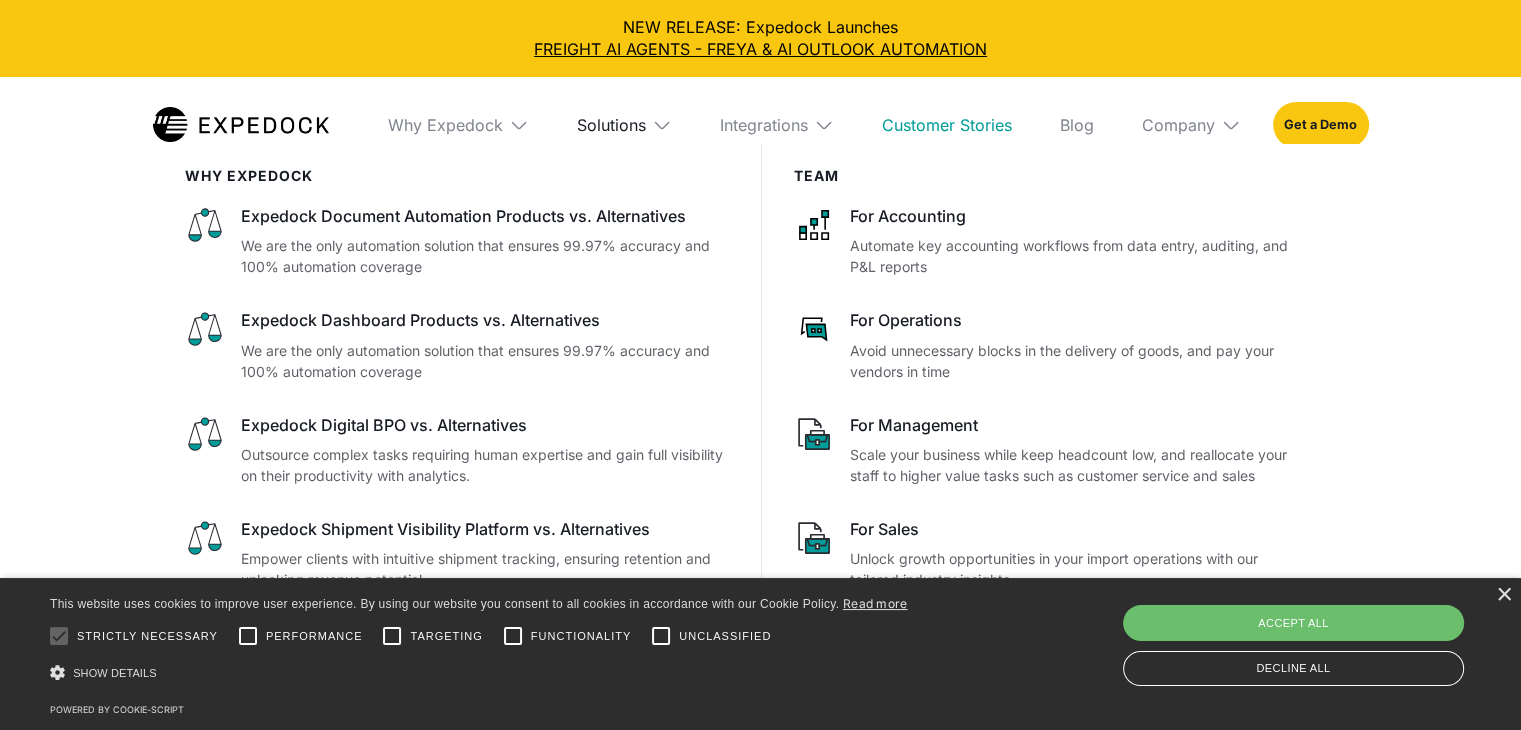 click on "Solutions" at bounding box center [611, 125] 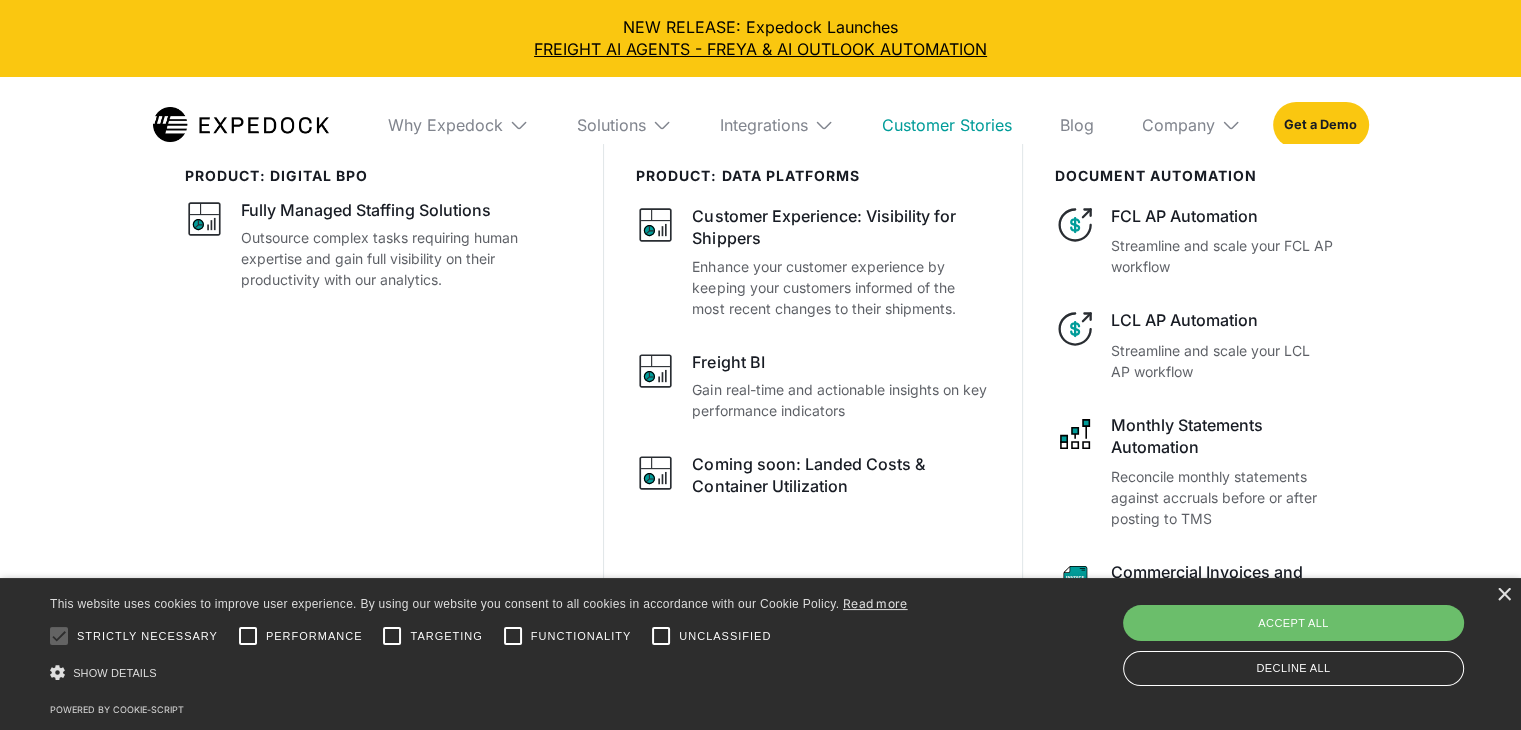 click on "Solutions" at bounding box center (624, 125) 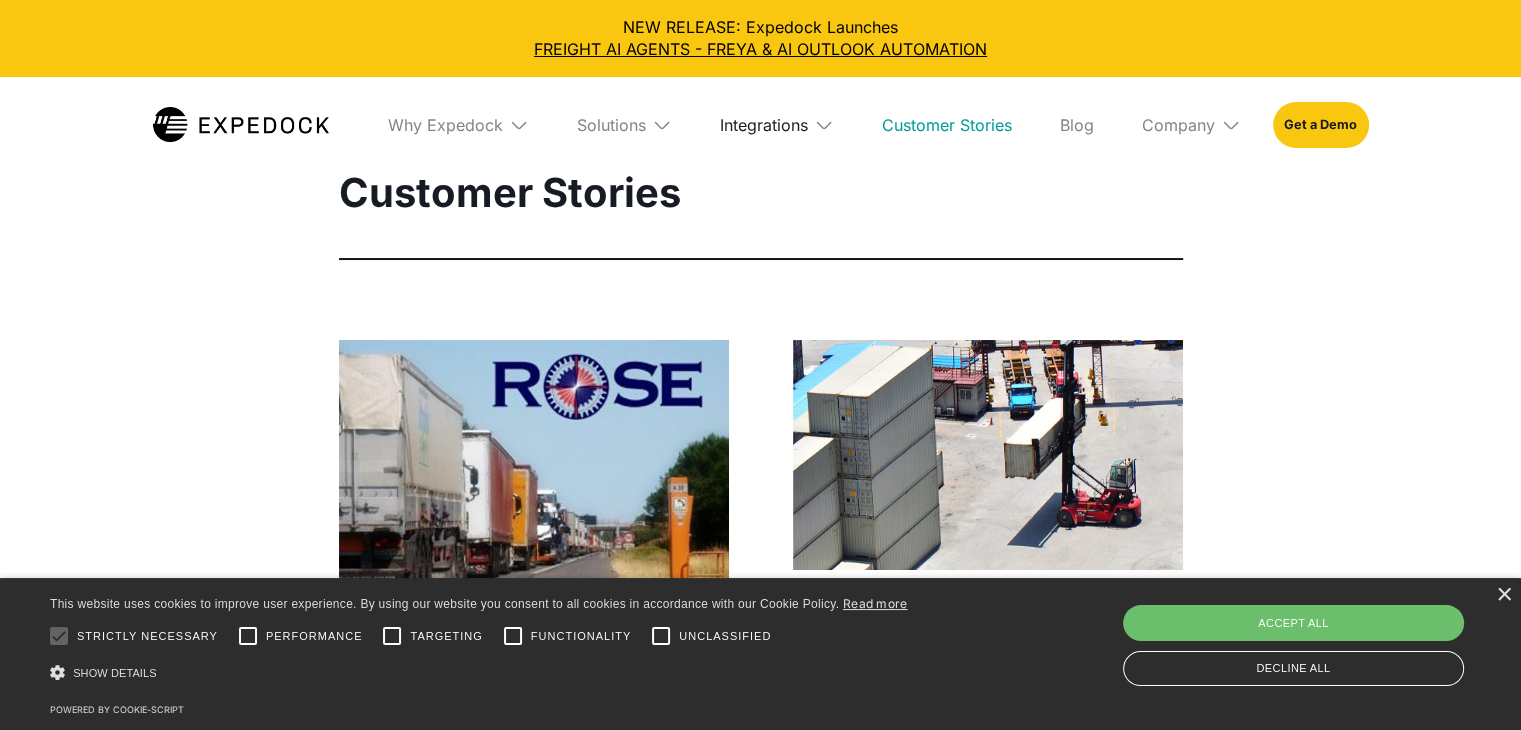 click on "Integrations" at bounding box center (764, 125) 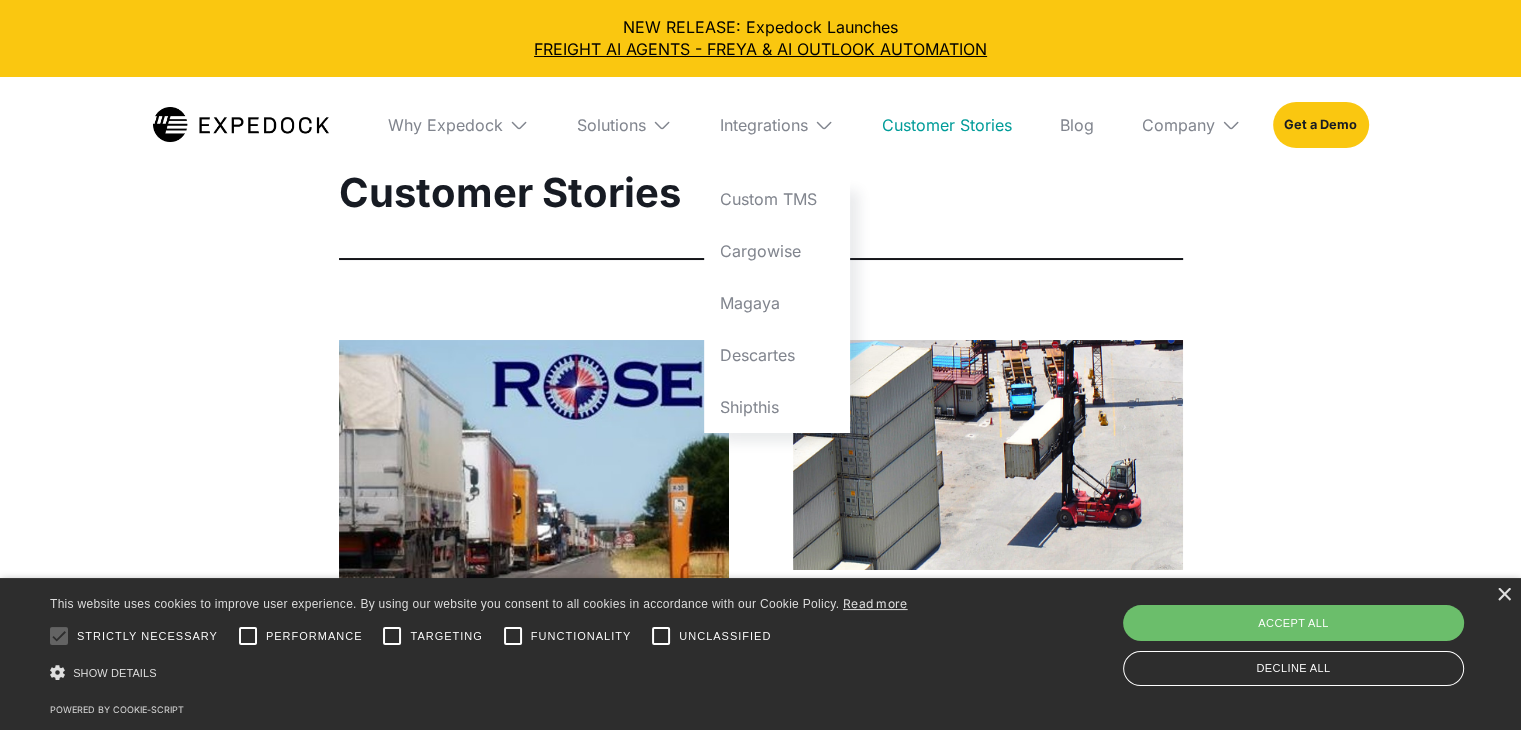click on "NEW RELEASE: Expedock Launches  FREIGHT AI AGENTS - FREYA & AI OUTLOOK AUTOMATION Why Expedock WHy Expedock Expedock Document Automation Products vs. Alternatives We are the only automation solution that ensures 99.97% accuracy and 100% automation coverage Expedock Dashboard Products vs. Alternatives We are the only automation solution that ensures 99.97% accuracy and 100% automation coverage Expedock Digital BPO vs. Alternatives Outsource complex tasks requiring human expertise and gain full visibility on their productivity with analytics. Expedock Shipment Visibility Platform vs. Alternatives Empower clients with intuitive shipment tracking, ensuring retention and unlocking revenue potential. FAQ Get all the answers to our most frequently asked questions Team For Accounting Automate key accounting workflows from data entry, auditing, and P&L reports For Operations Avoid unnecessary blocks in the delivery of goods, and pay your vendors in time For Management For Sales Watch Product Demo Book a Demo" at bounding box center (760, 2439) 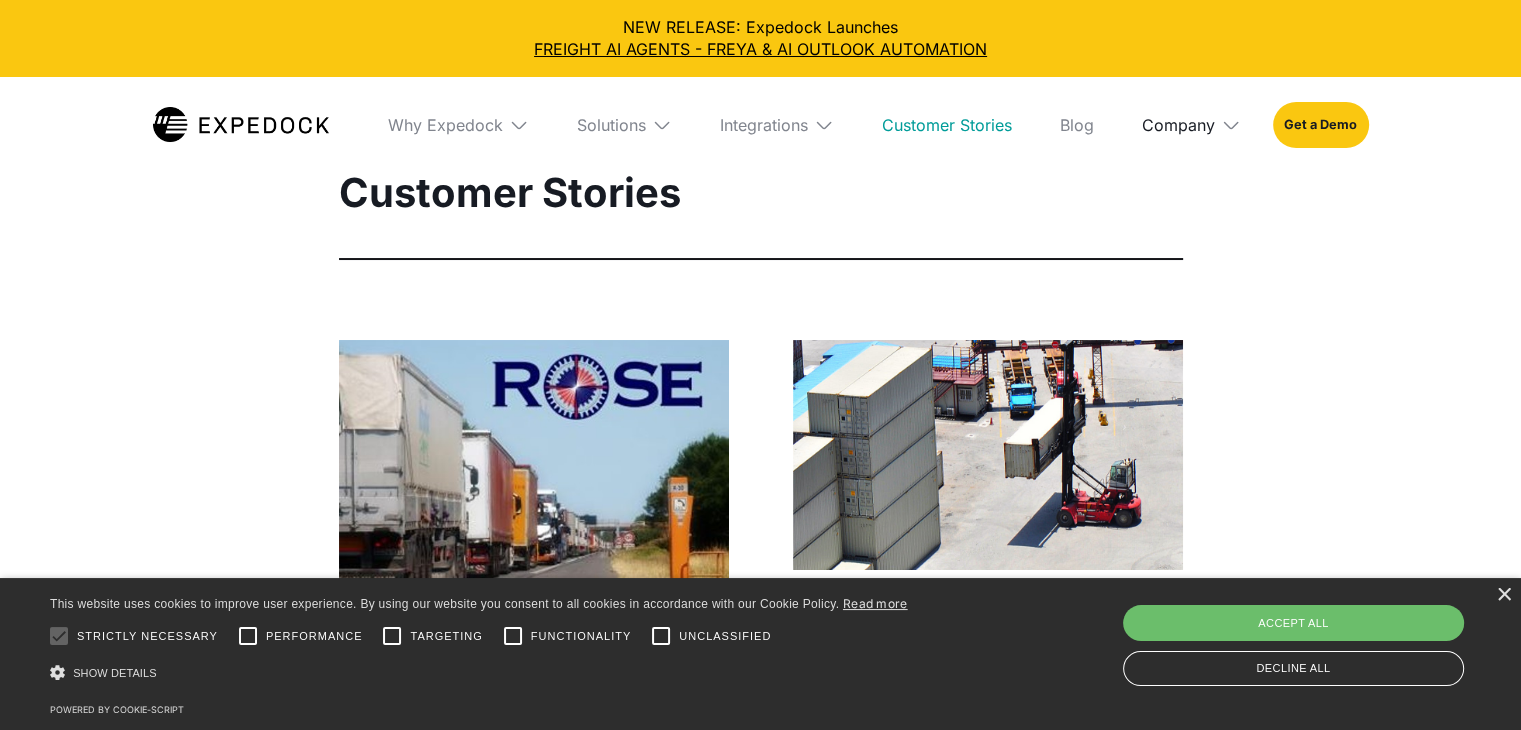 click on "Company" at bounding box center [1178, 125] 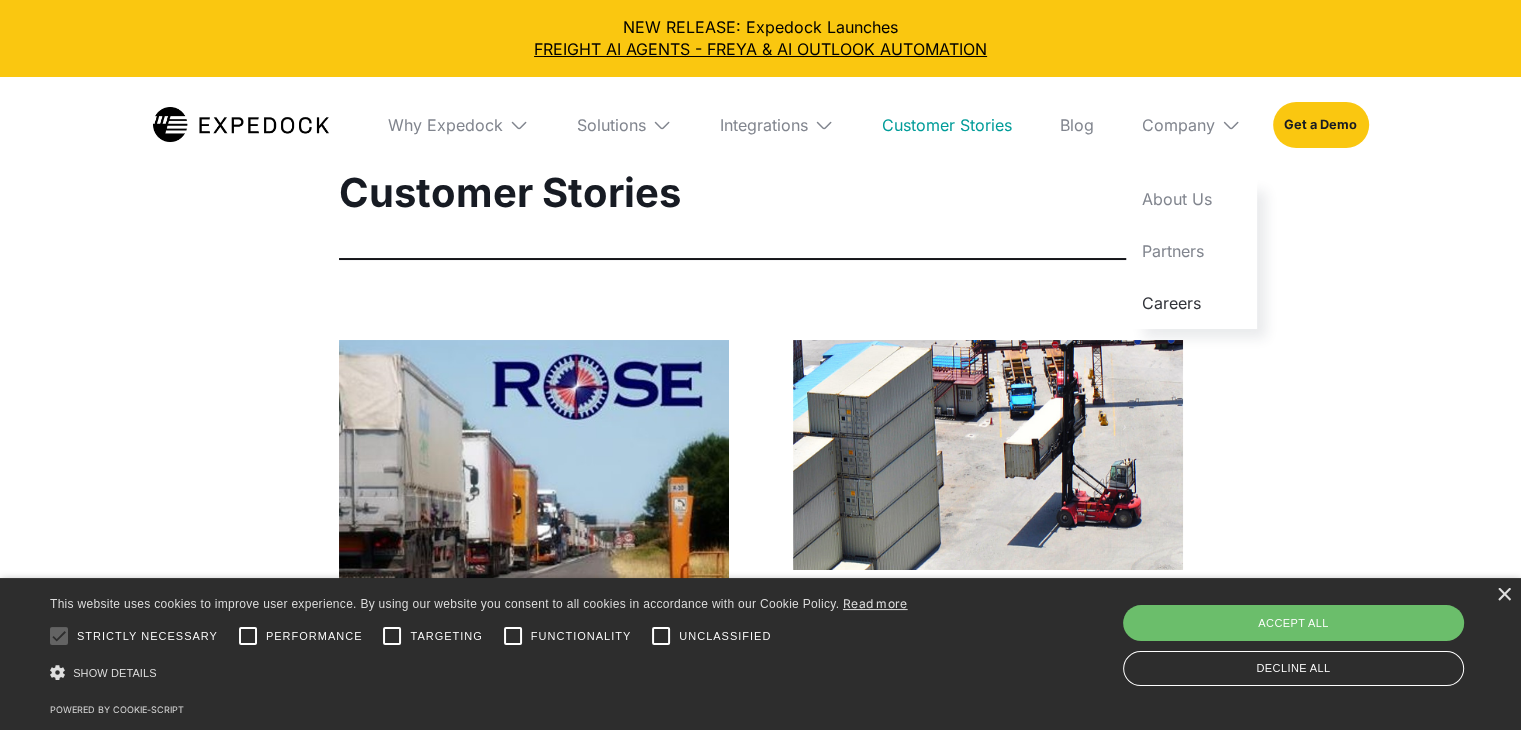 click on "Careers" at bounding box center [1191, 303] 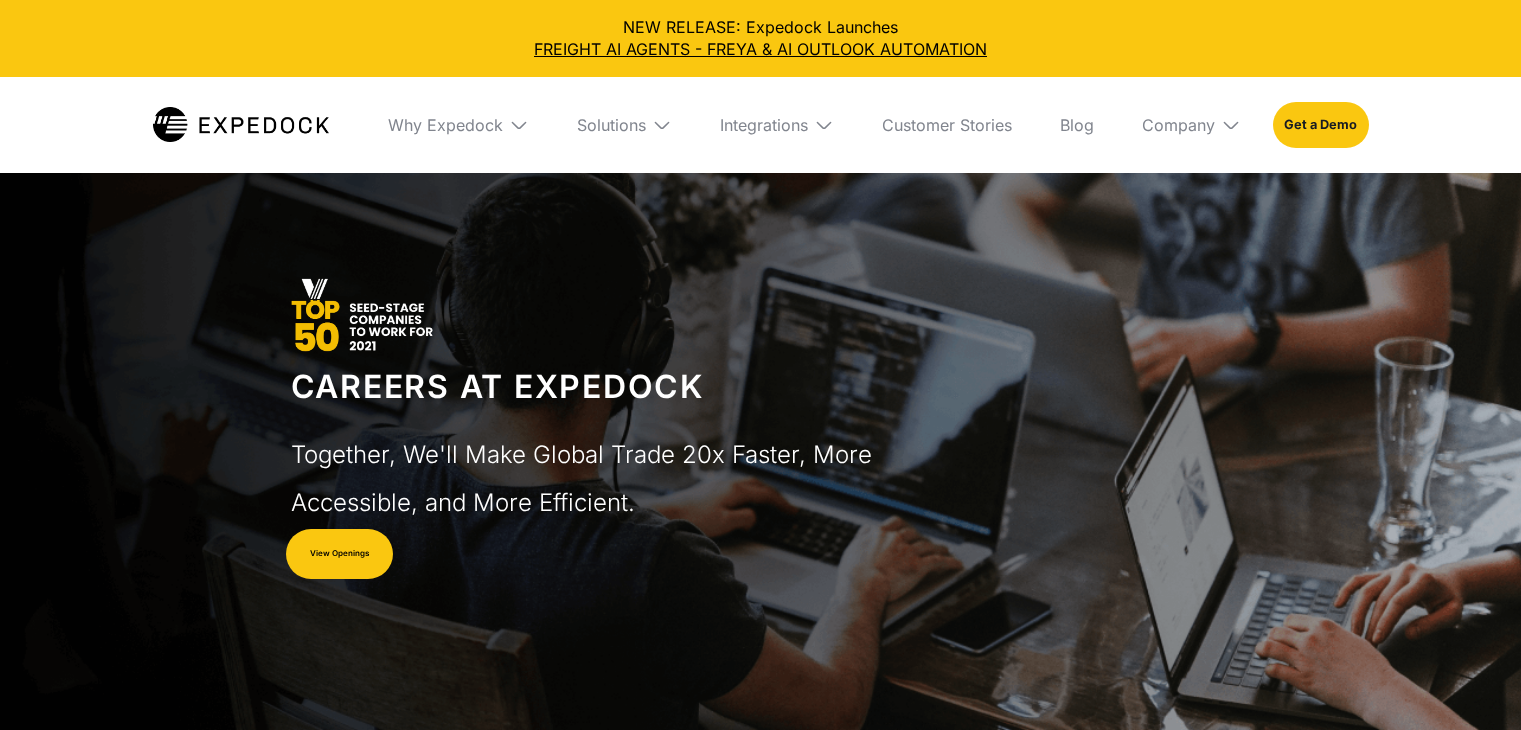scroll, scrollTop: 0, scrollLeft: 0, axis: both 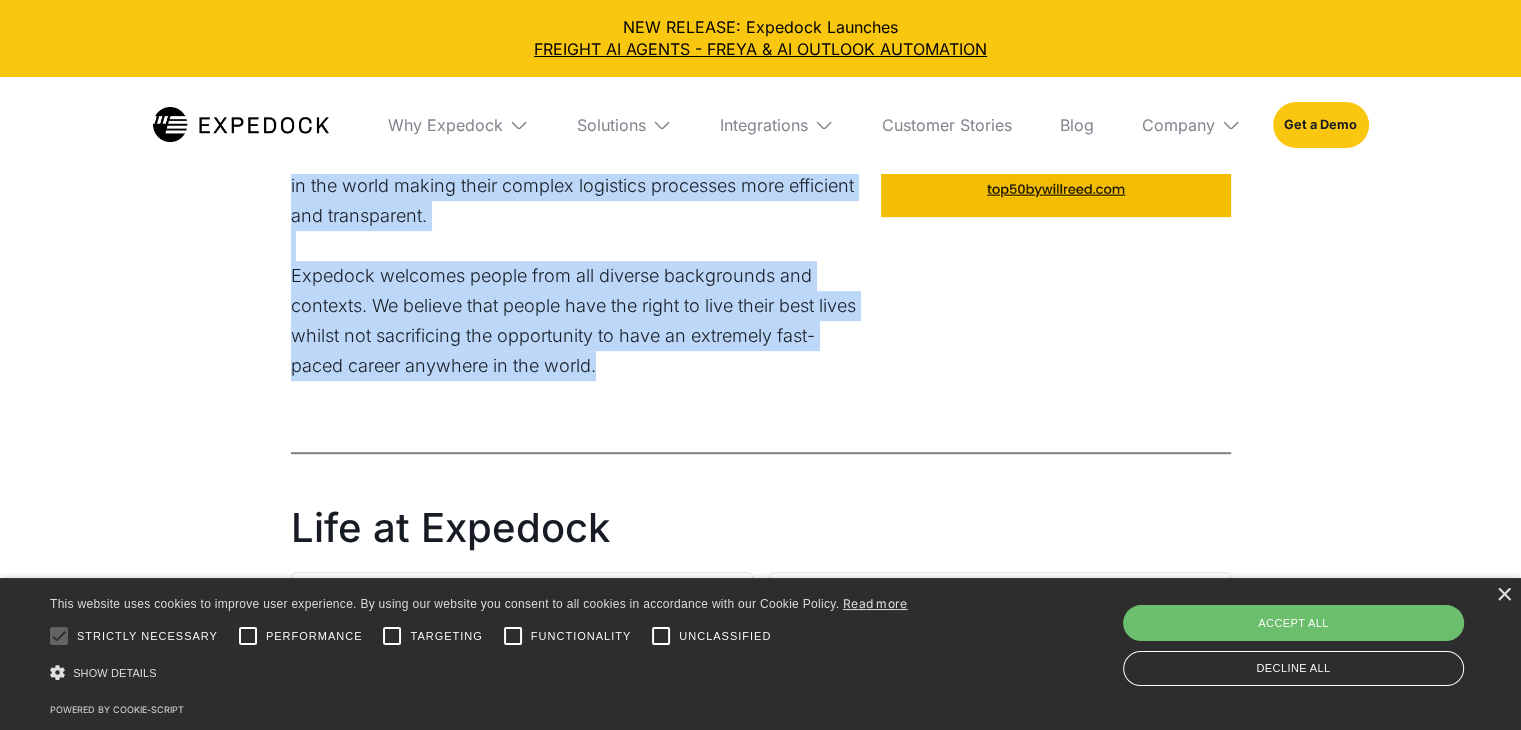 drag, startPoint x: 276, startPoint y: 234, endPoint x: 851, endPoint y: 382, distance: 593.7415 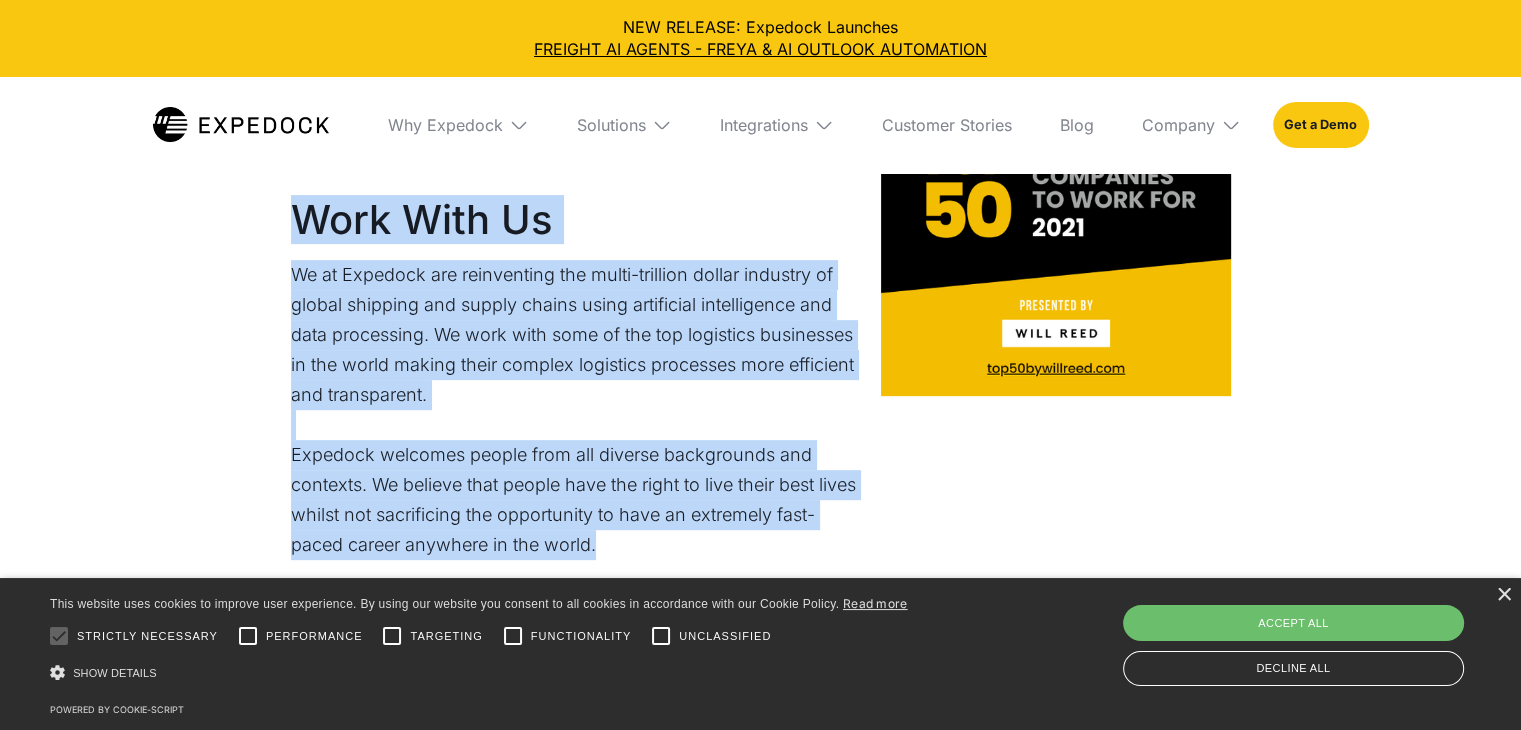 scroll, scrollTop: 700, scrollLeft: 0, axis: vertical 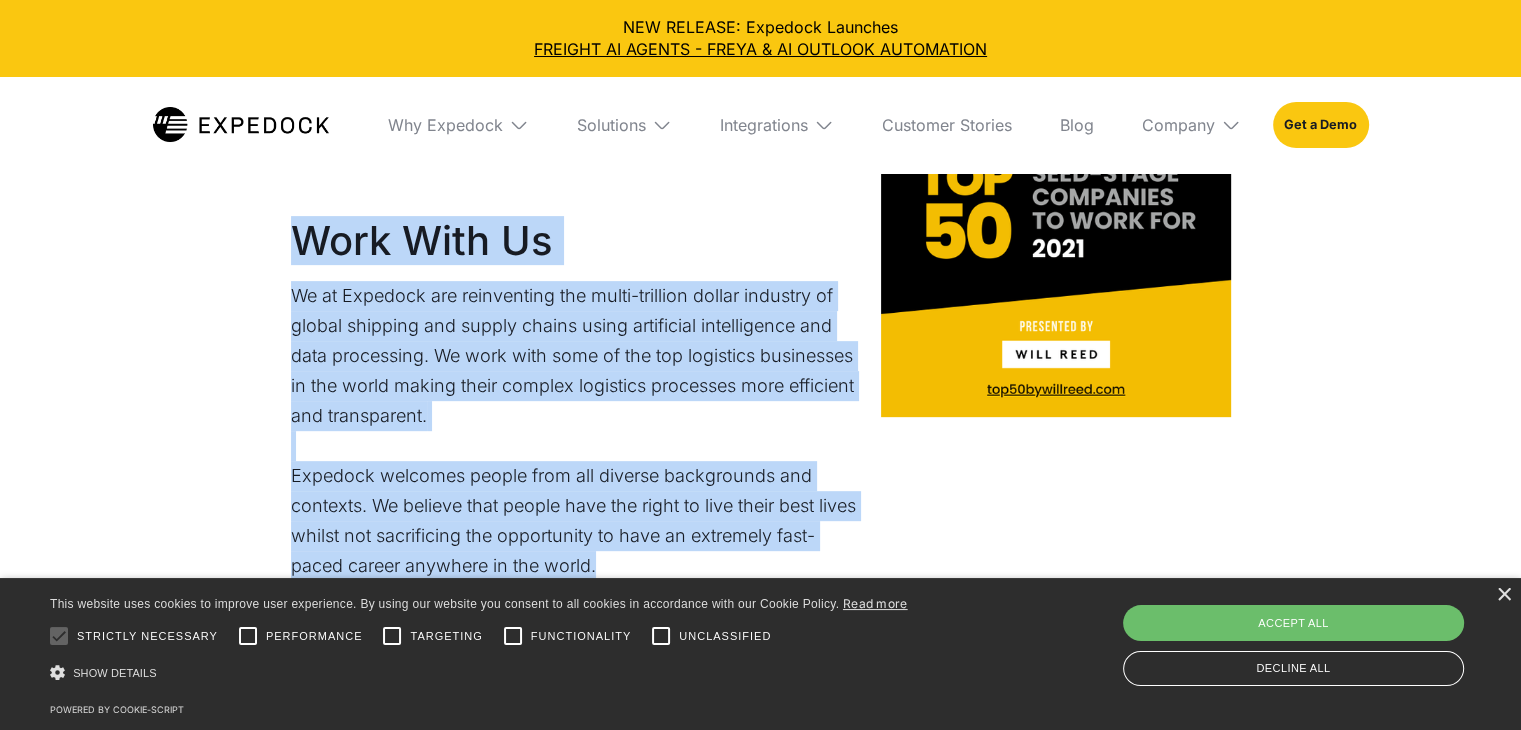 click on "We at Expedock are reinventing the multi-trillion dollar industry of global shipping and supply chains using artificial intelligence and data processing. We work with some of the top logistics businesses in the world making their complex logistics processes more efficient and transparent.  Expedock welcomes people from all diverse backgrounds and contexts. We believe that people have the right to live their best lives whilst not sacrificing the opportunity to have an extremely fast-paced career anywhere in the world." at bounding box center [576, 431] 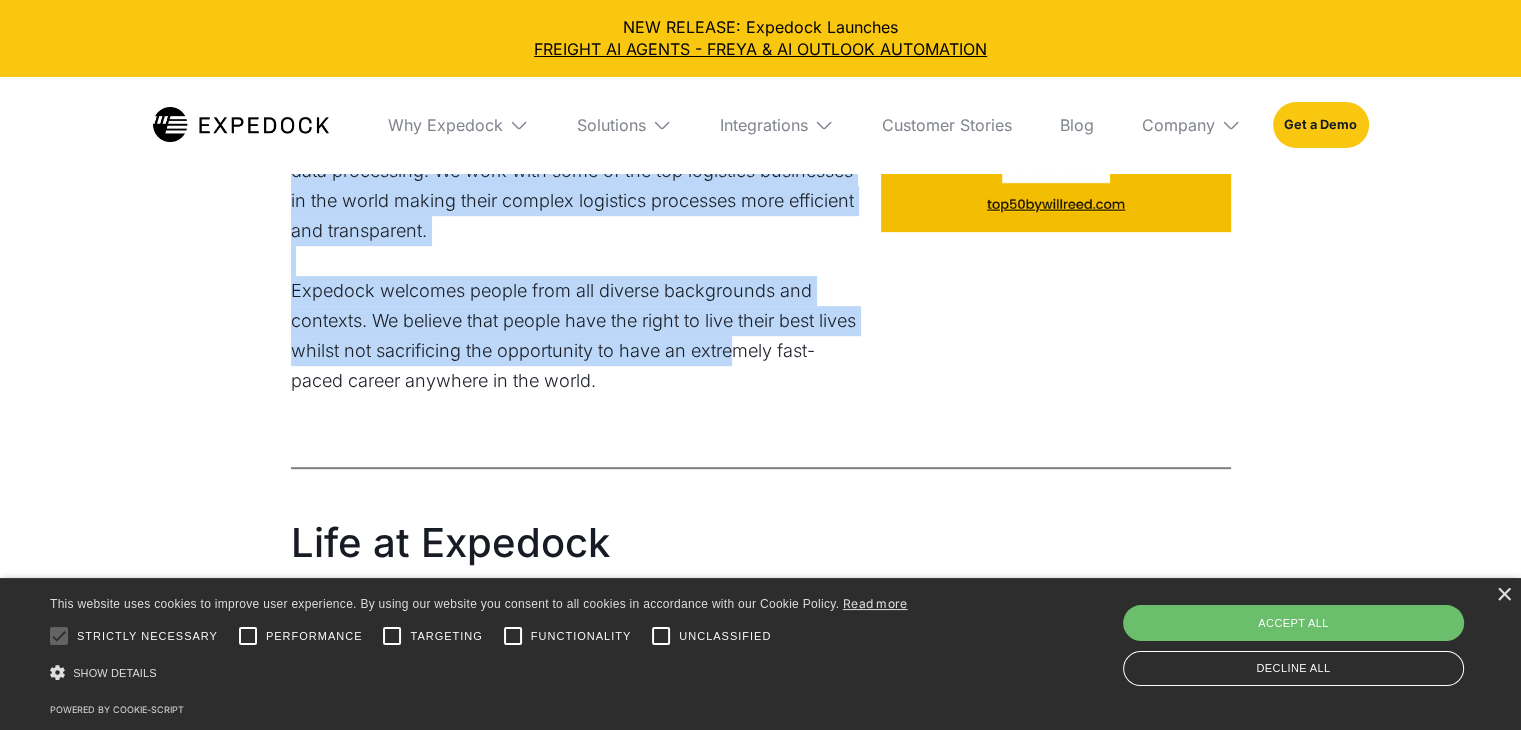scroll, scrollTop: 900, scrollLeft: 0, axis: vertical 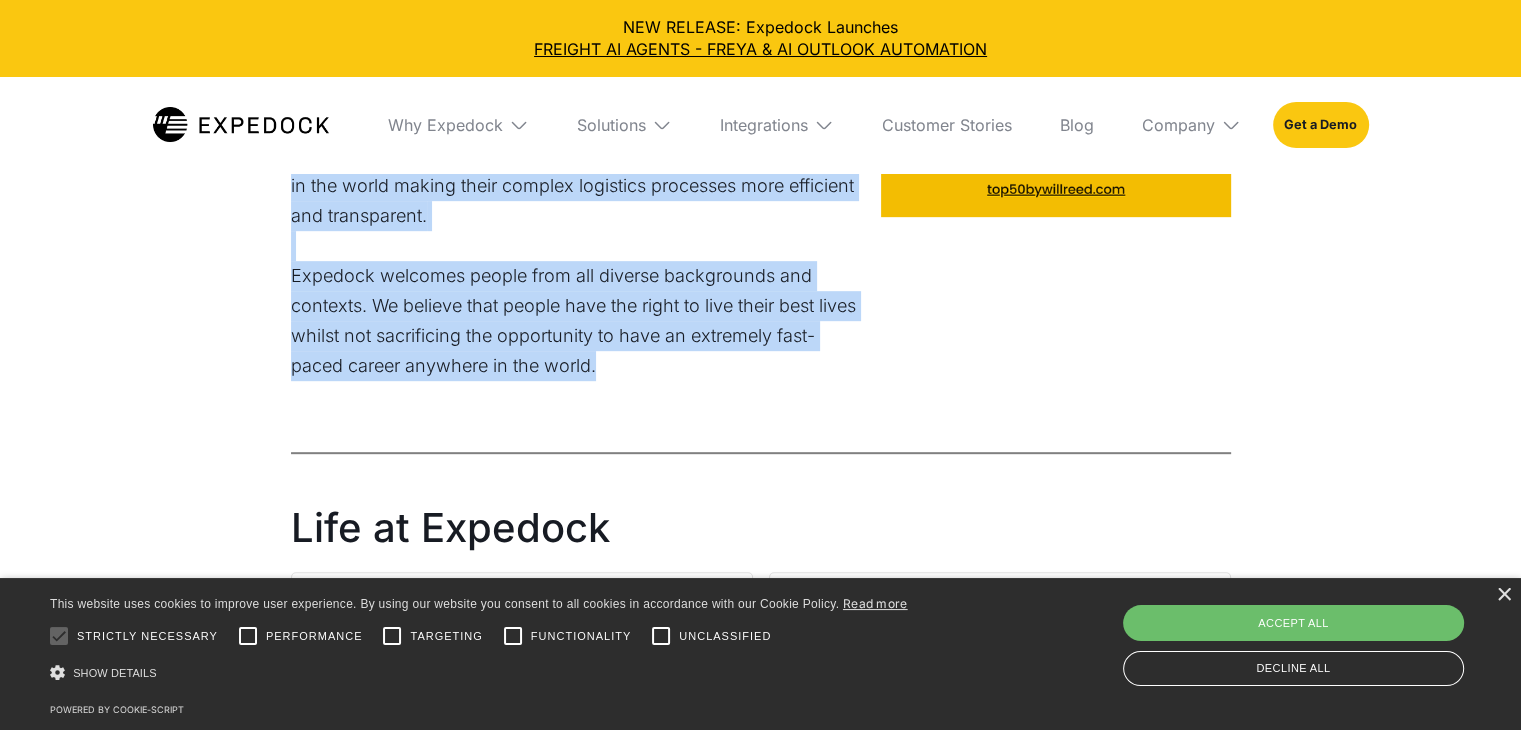 drag, startPoint x: 294, startPoint y: 231, endPoint x: 846, endPoint y: 381, distance: 572.01746 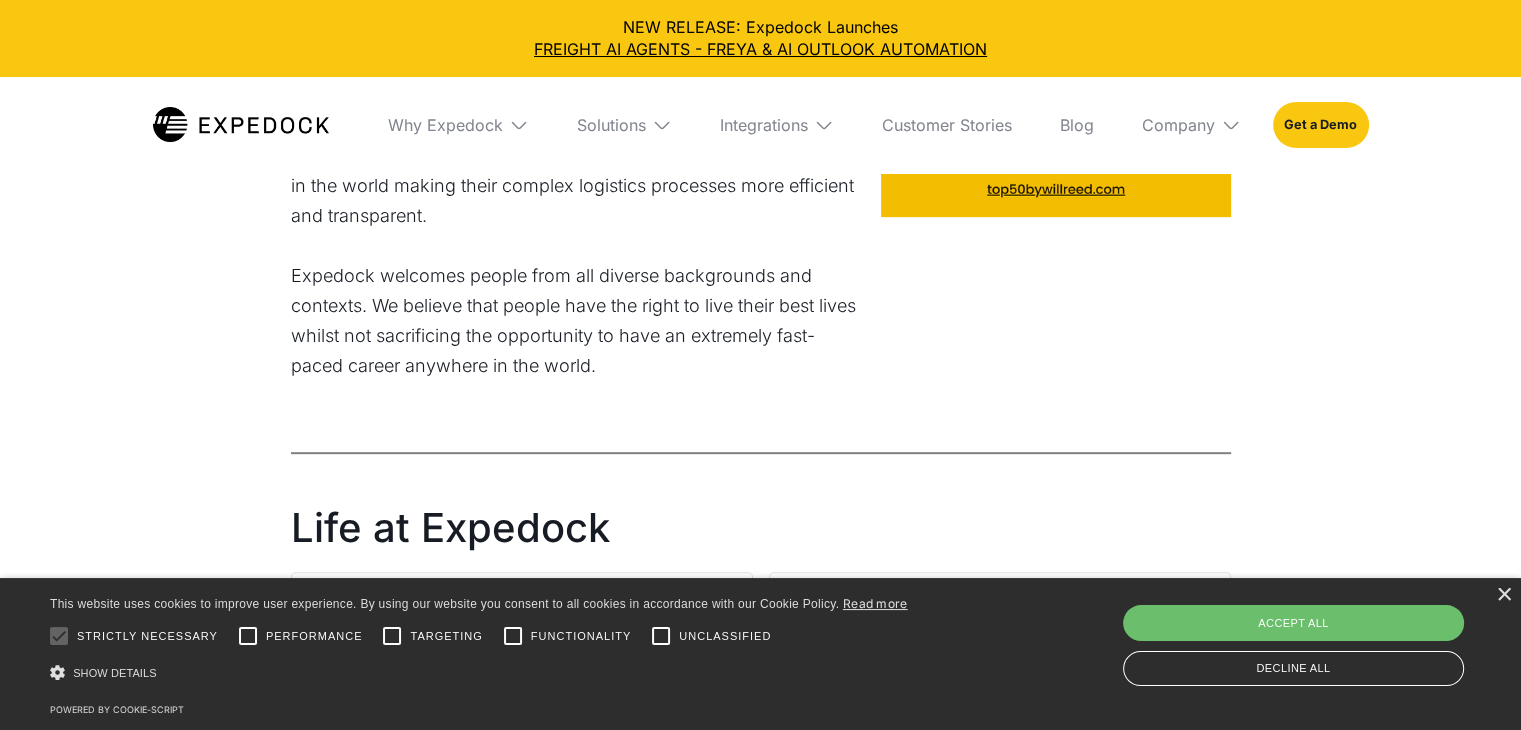 click on "Work With Us We at Expedock are reinventing the multi-trillion dollar industry of global shipping and supply chains using artificial intelligence and data processing. We work with some of the top logistics businesses in the world making their complex logistics processes more efficient and transparent.  Expedock welcomes people from all diverse backgrounds and contexts. We believe that people have the right to live their best lives whilst not sacrificing the opportunity to have an extremely fast-paced career anywhere in the world. Life at Expedock Fully-remote set-up with flexible working hours Work with insanely talented and fun colleagues Learn and get mentorship from the best startup talent Be part of a team revolutionizing the global supply chain industry with AI Our Values The emerging idea behind our values is that we are able to pre-negotiate what matters to us when faced with hard decisions so we can operate faster as a result of alignment in operating principles. Invests in People Agile Data-driven" at bounding box center [761, 784] 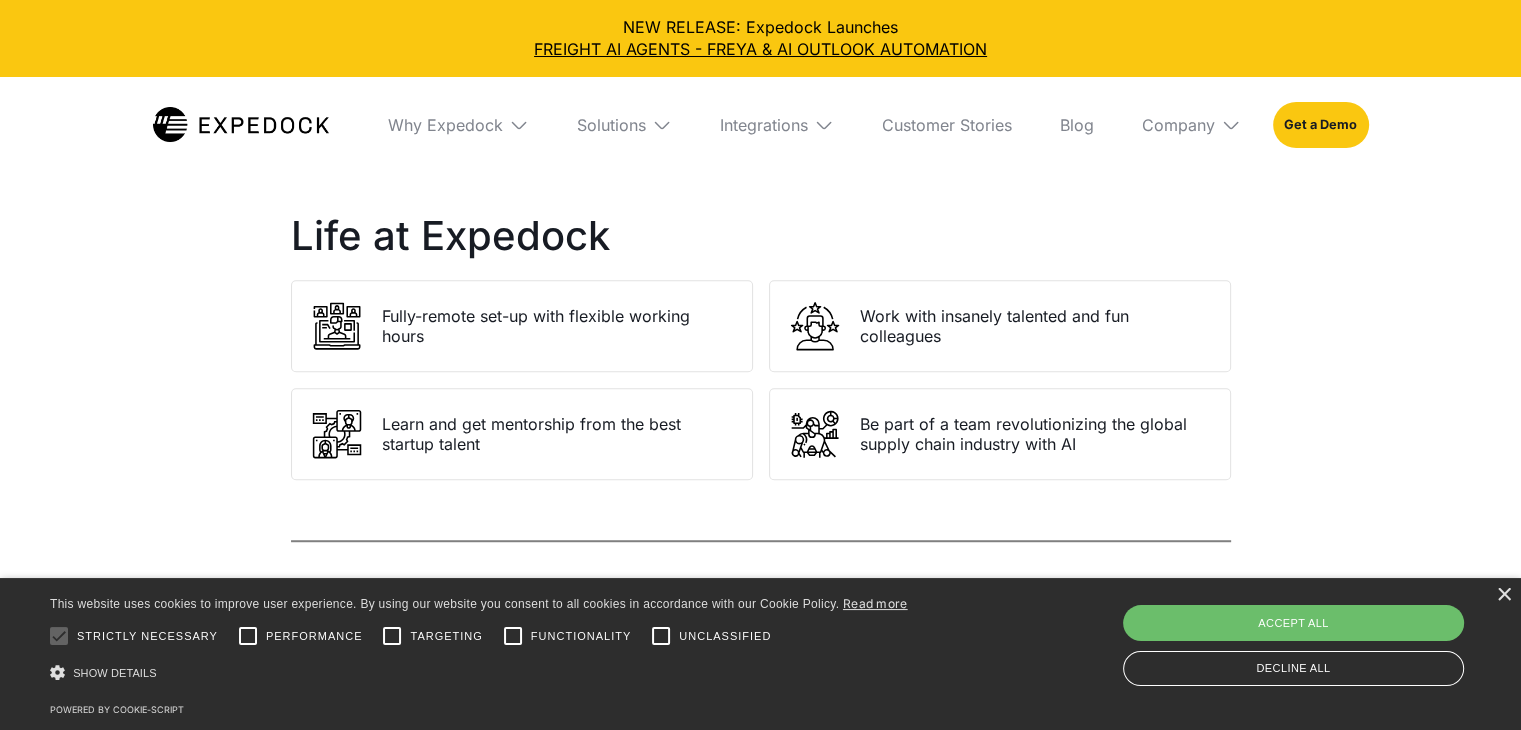 scroll, scrollTop: 1200, scrollLeft: 0, axis: vertical 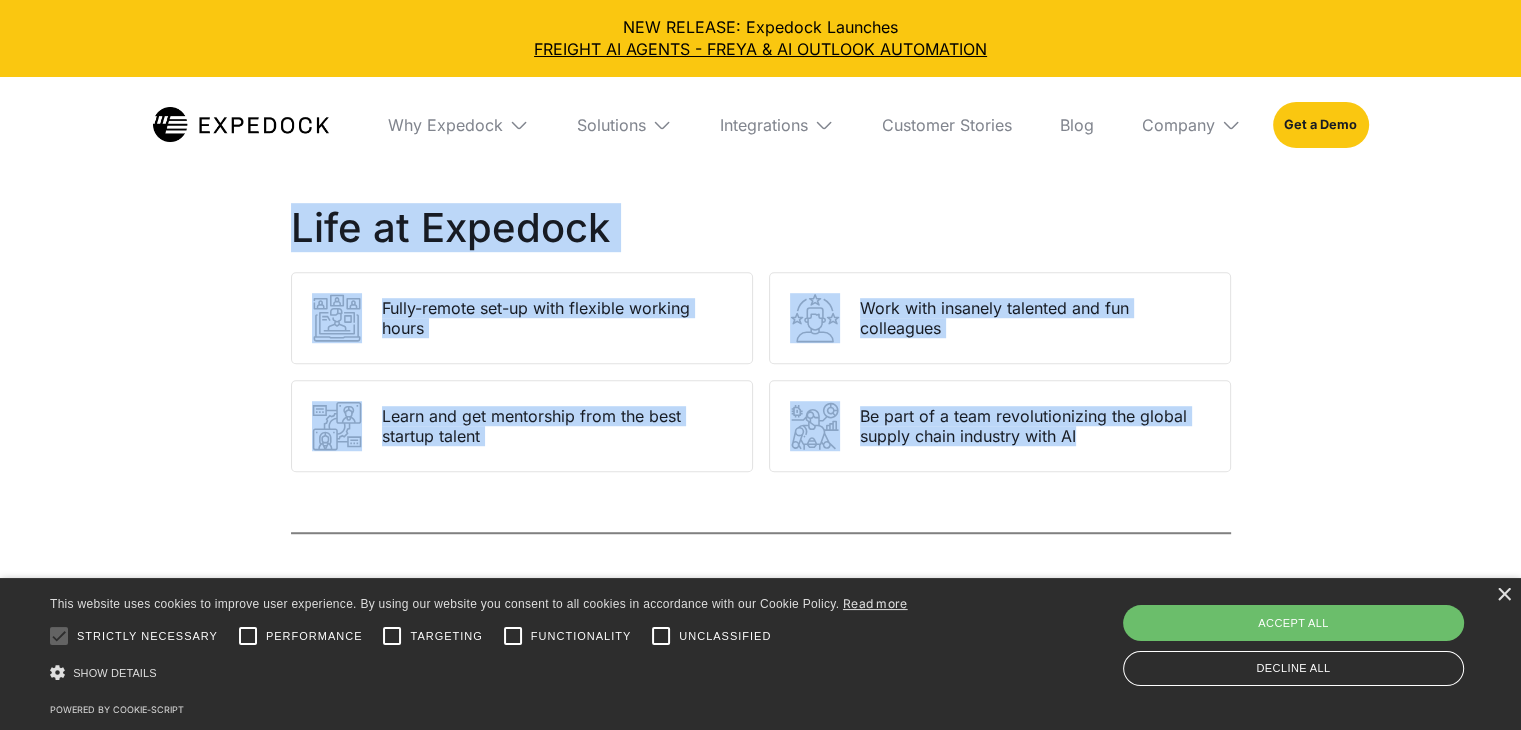 drag, startPoint x: 277, startPoint y: 218, endPoint x: 1272, endPoint y: 466, distance: 1025.4409 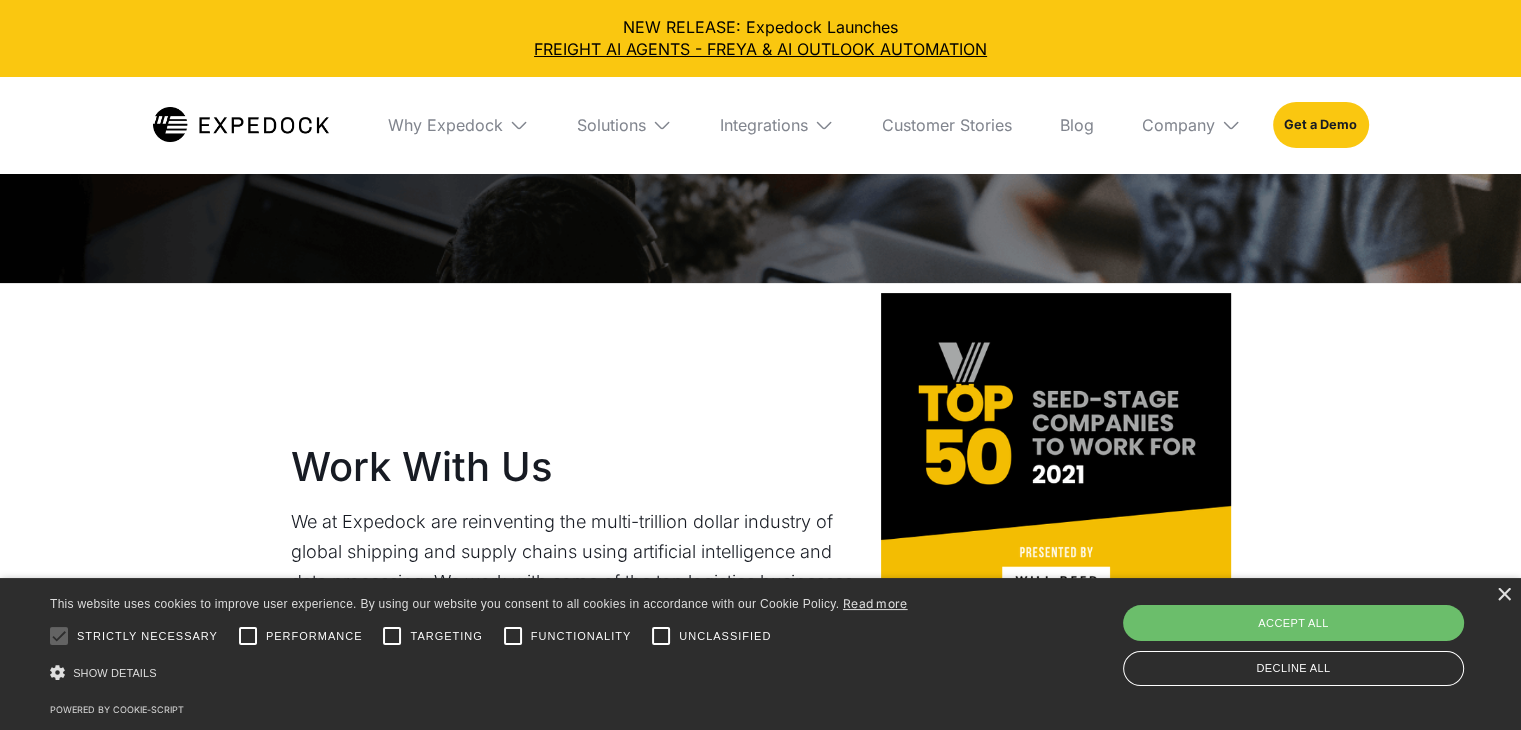scroll, scrollTop: 0, scrollLeft: 0, axis: both 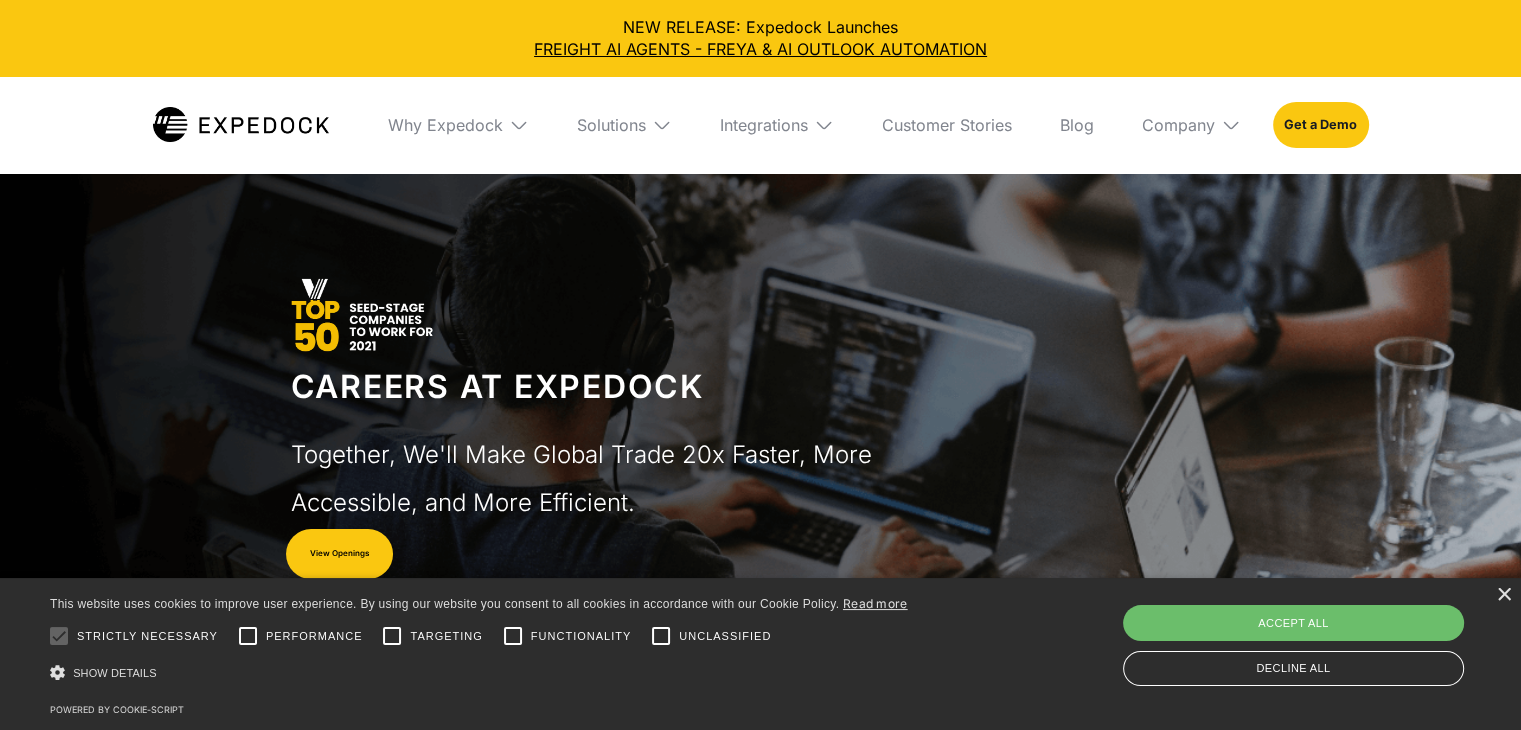 click on "Solutions" at bounding box center (624, 125) 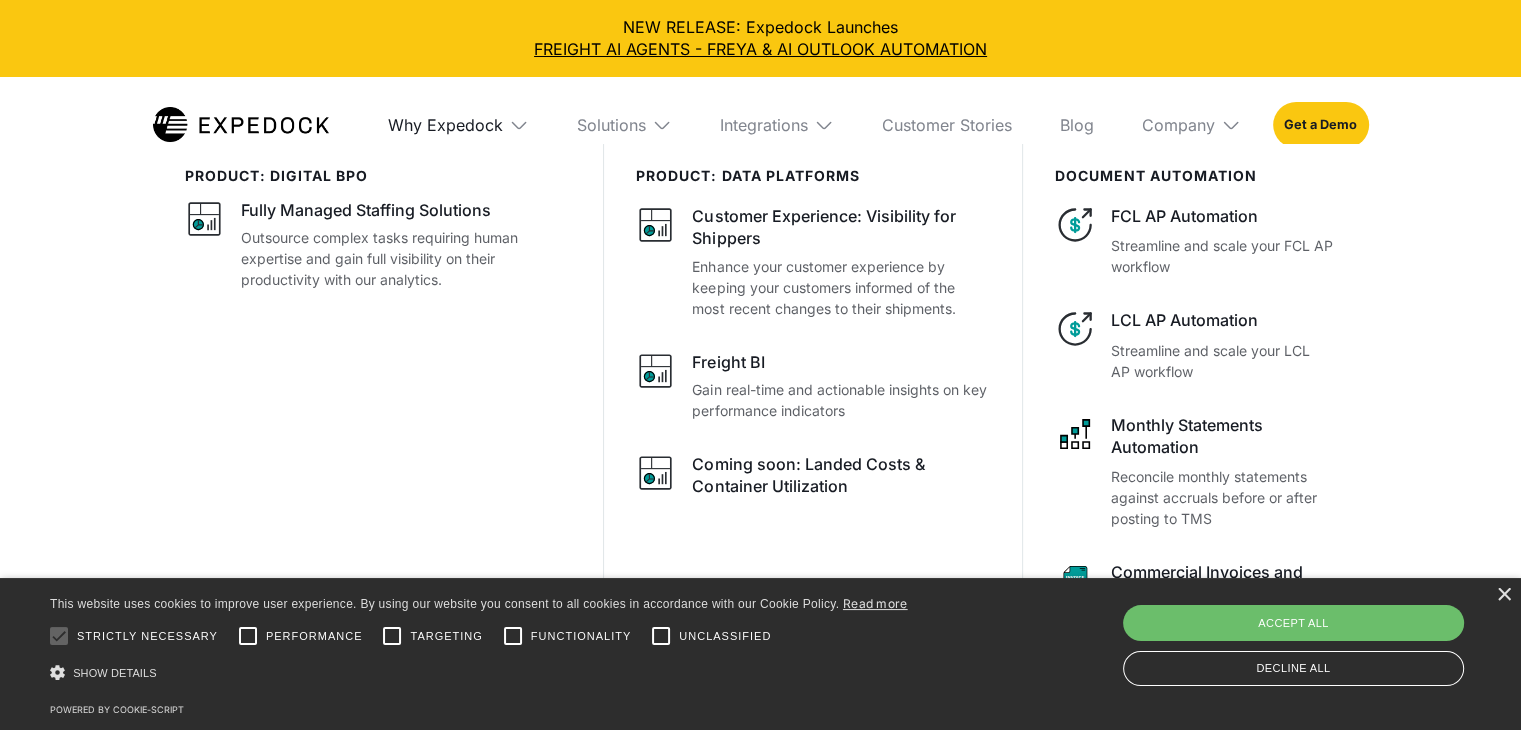 click on "Why Expedock" at bounding box center (445, 125) 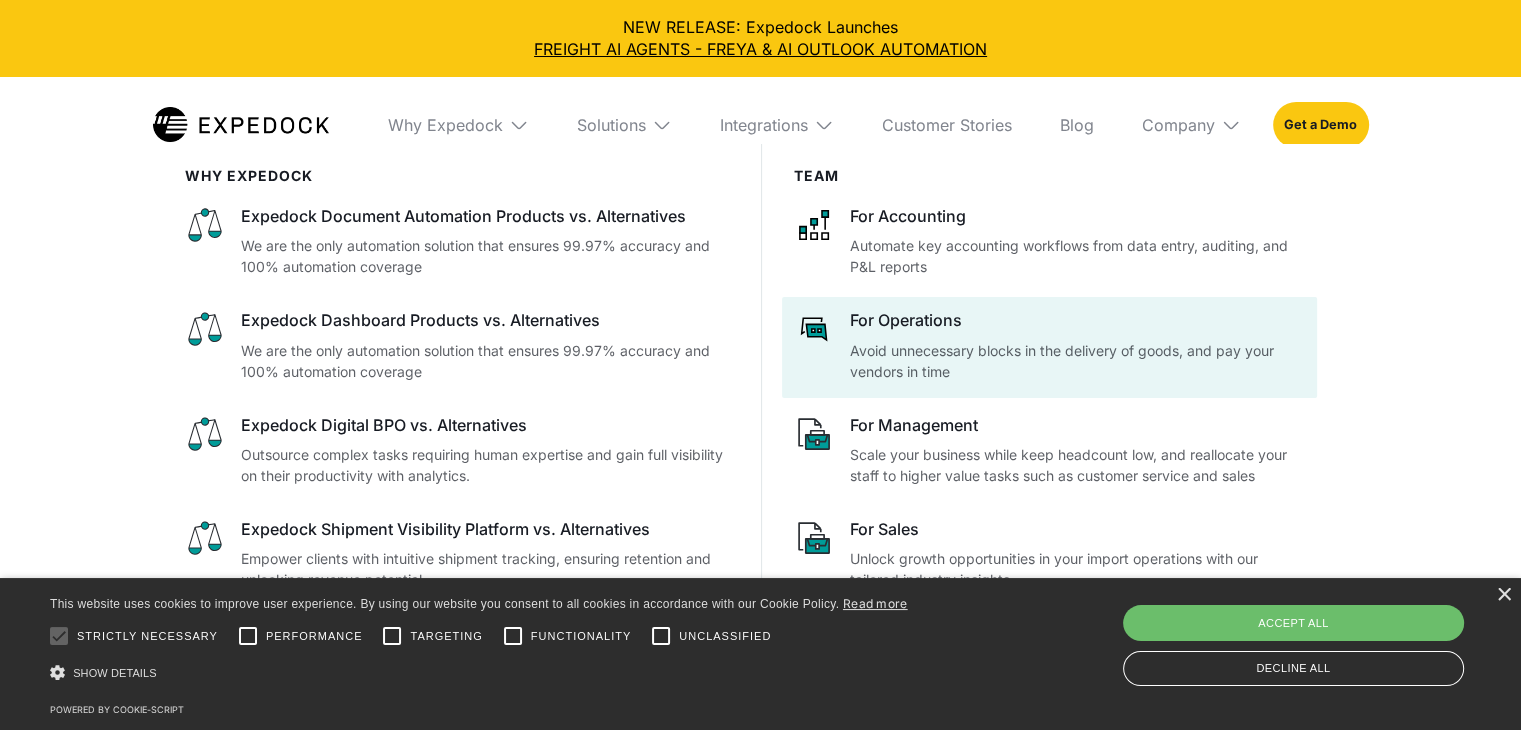 scroll, scrollTop: 4893, scrollLeft: 0, axis: vertical 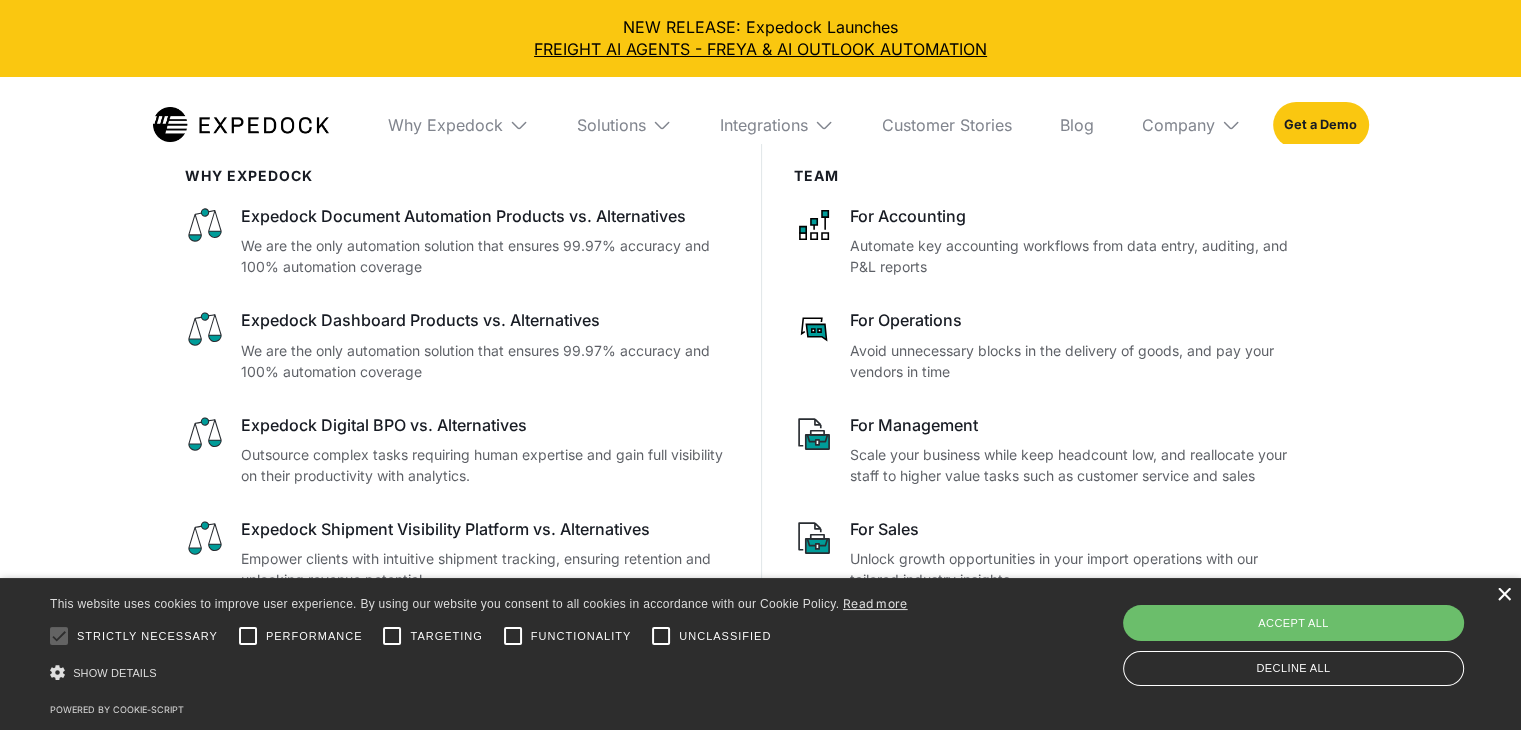 click on "×" at bounding box center [1503, 595] 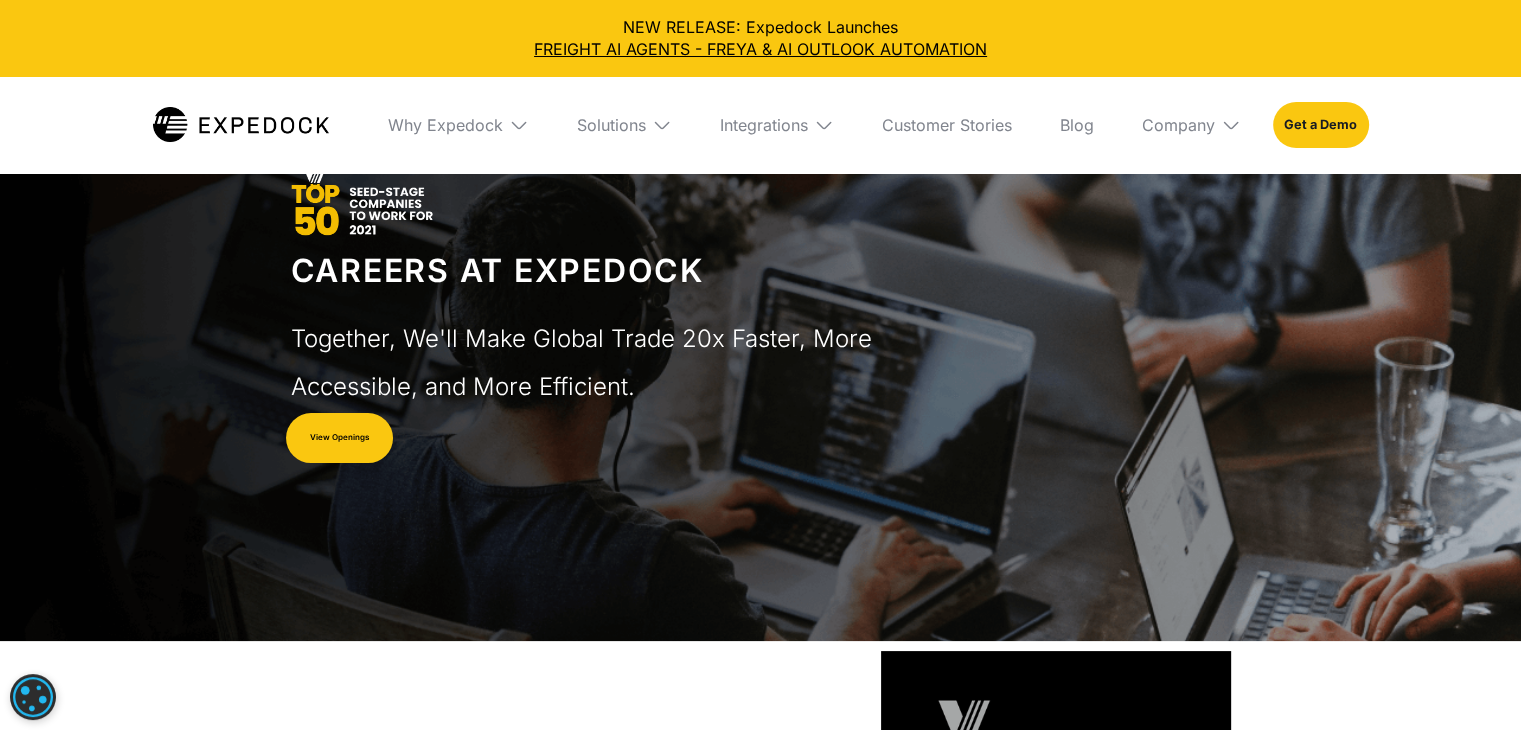 scroll, scrollTop: 0, scrollLeft: 0, axis: both 